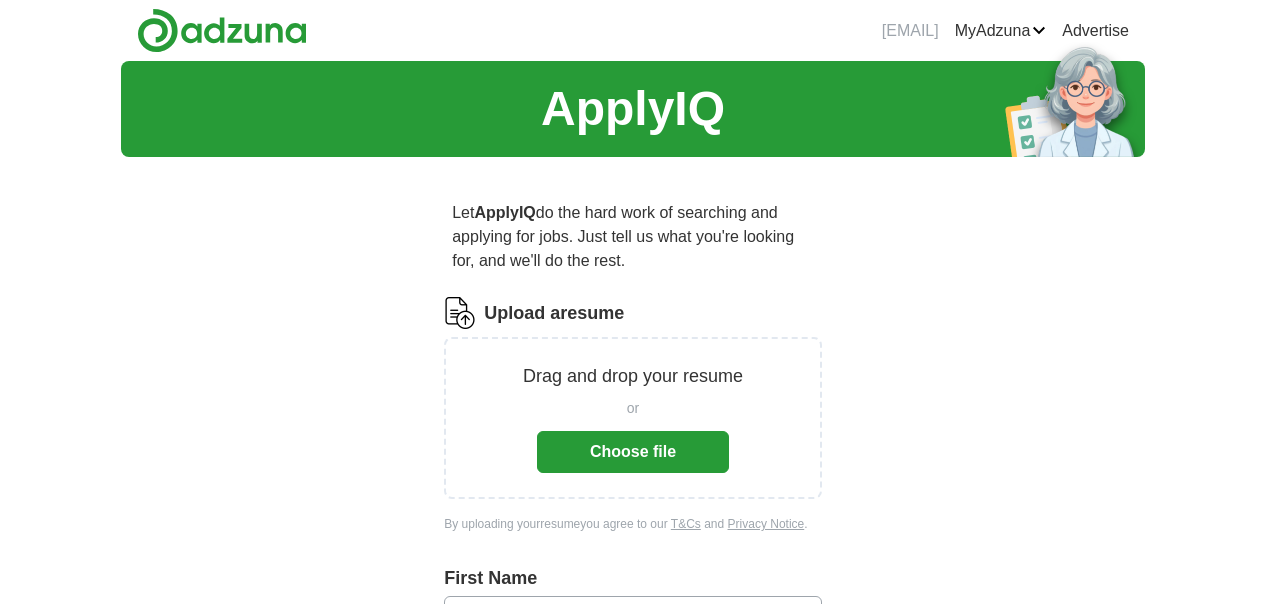 scroll, scrollTop: 0, scrollLeft: 0, axis: both 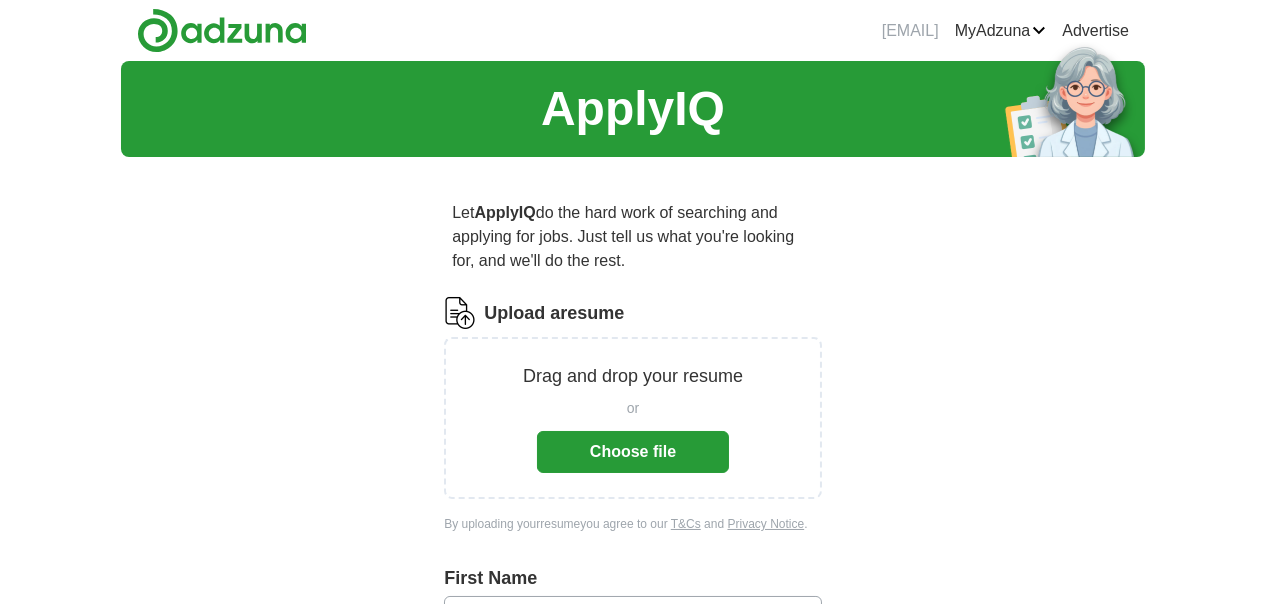 click on "Choose file" at bounding box center (633, 452) 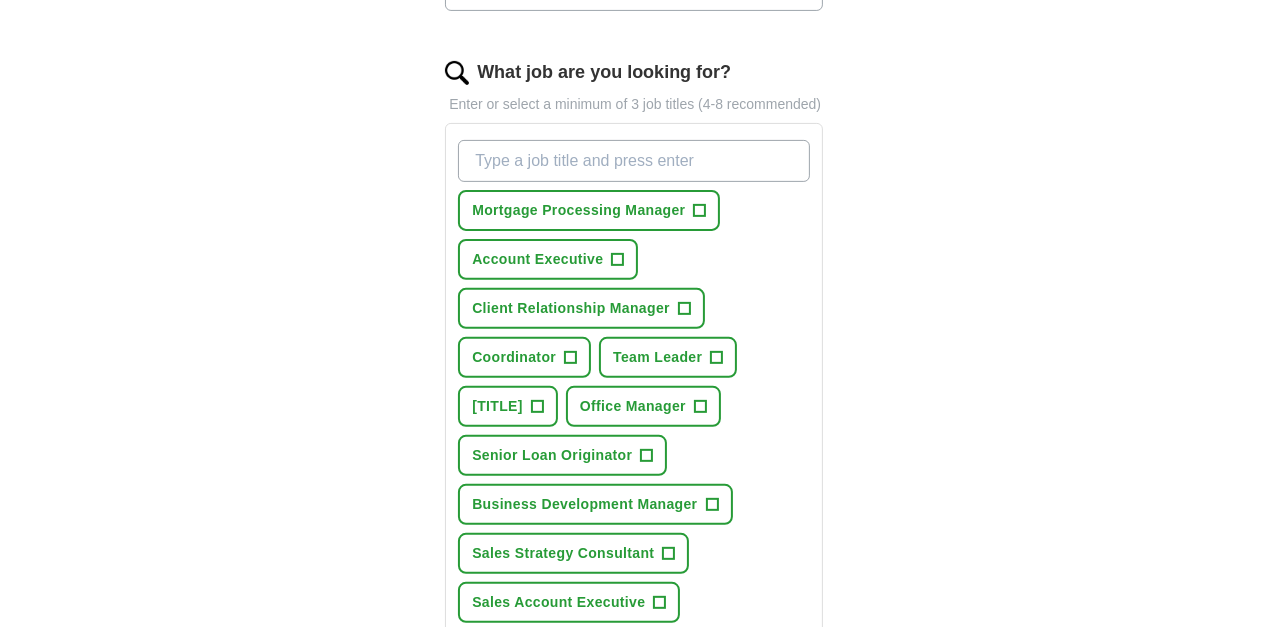 scroll, scrollTop: 642, scrollLeft: 0, axis: vertical 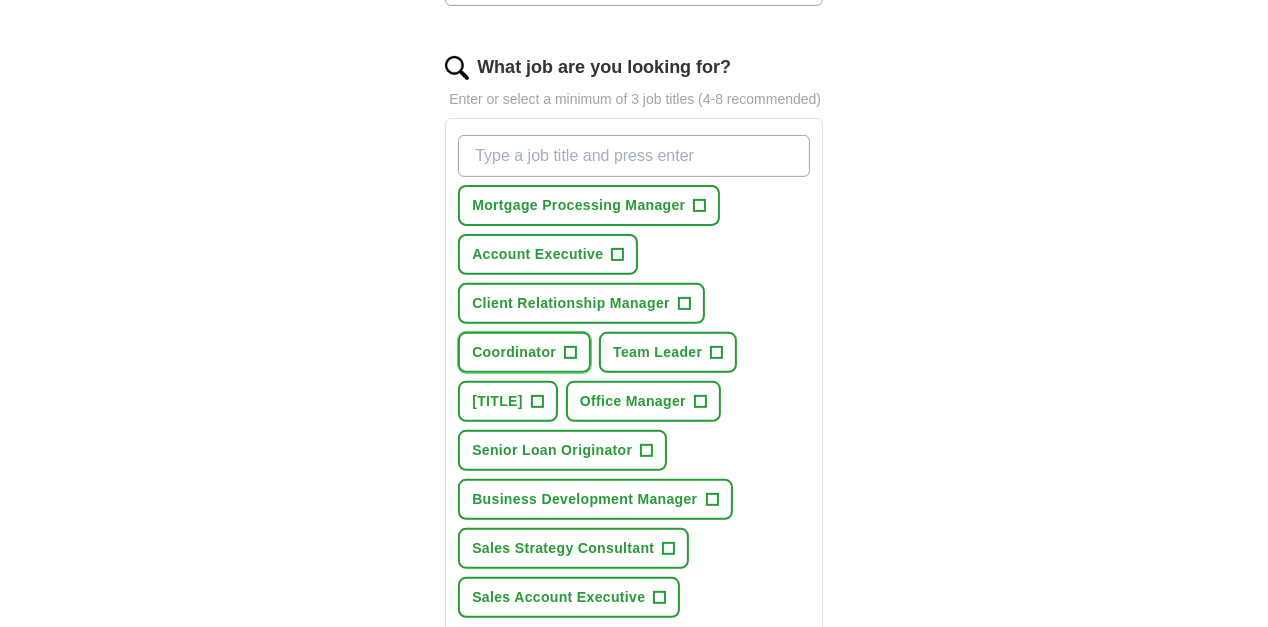 click on "+" at bounding box center [571, 353] 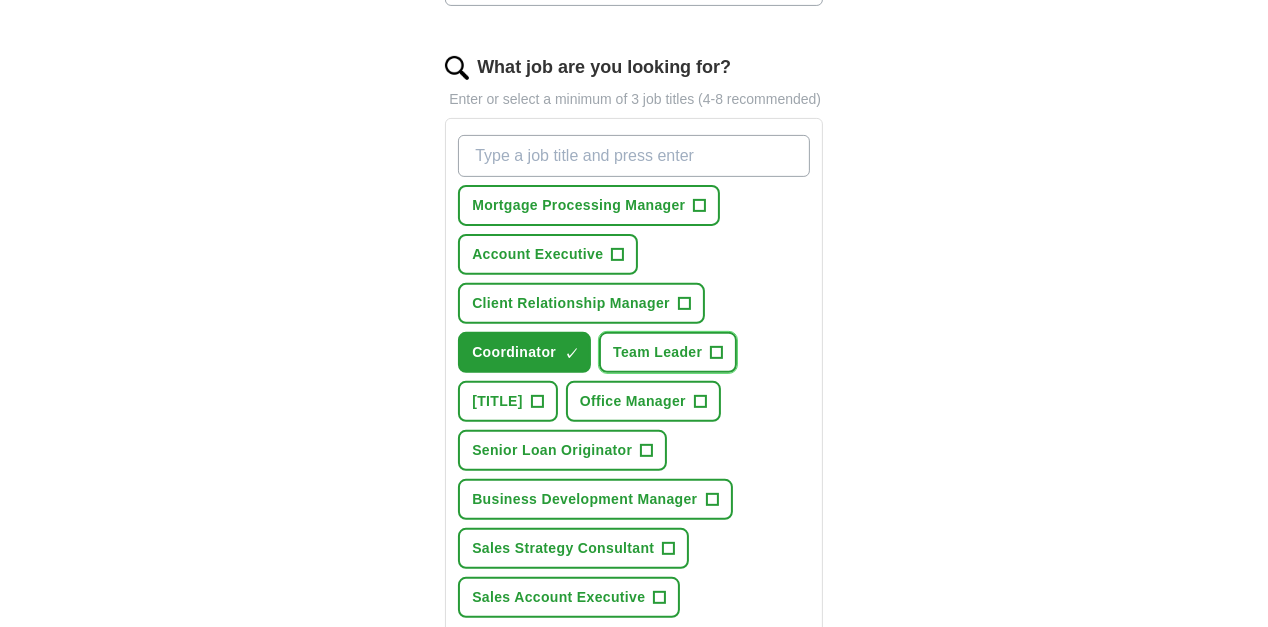 click on "+" at bounding box center [717, 353] 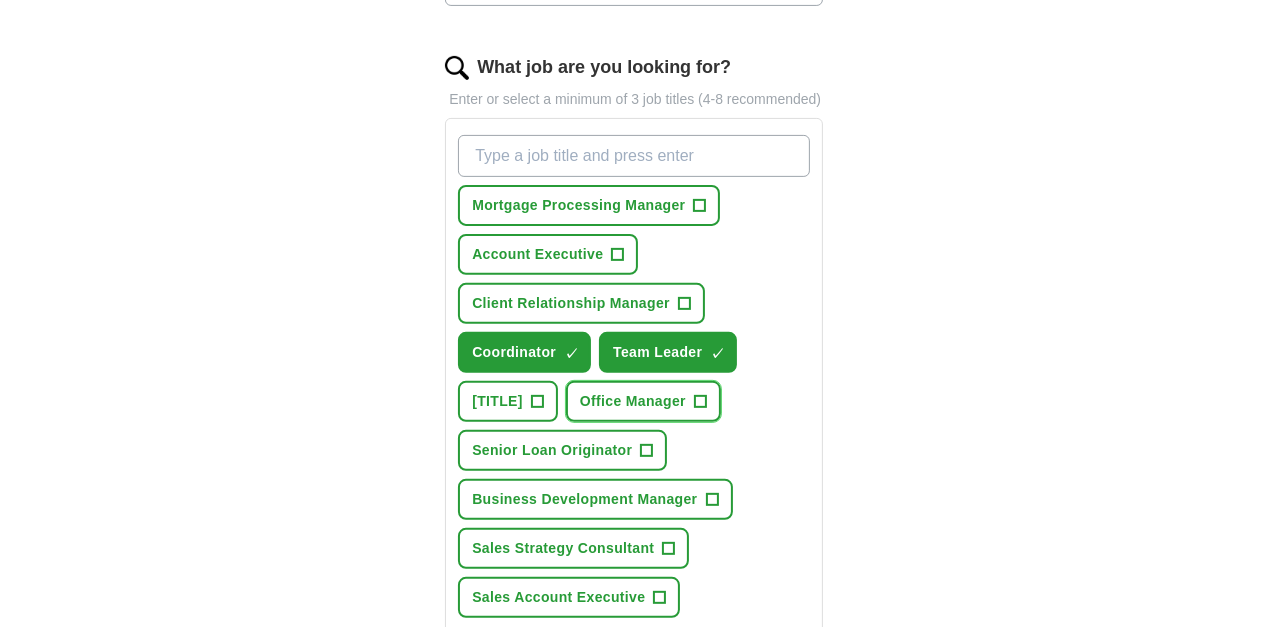 click on "+" at bounding box center [700, 402] 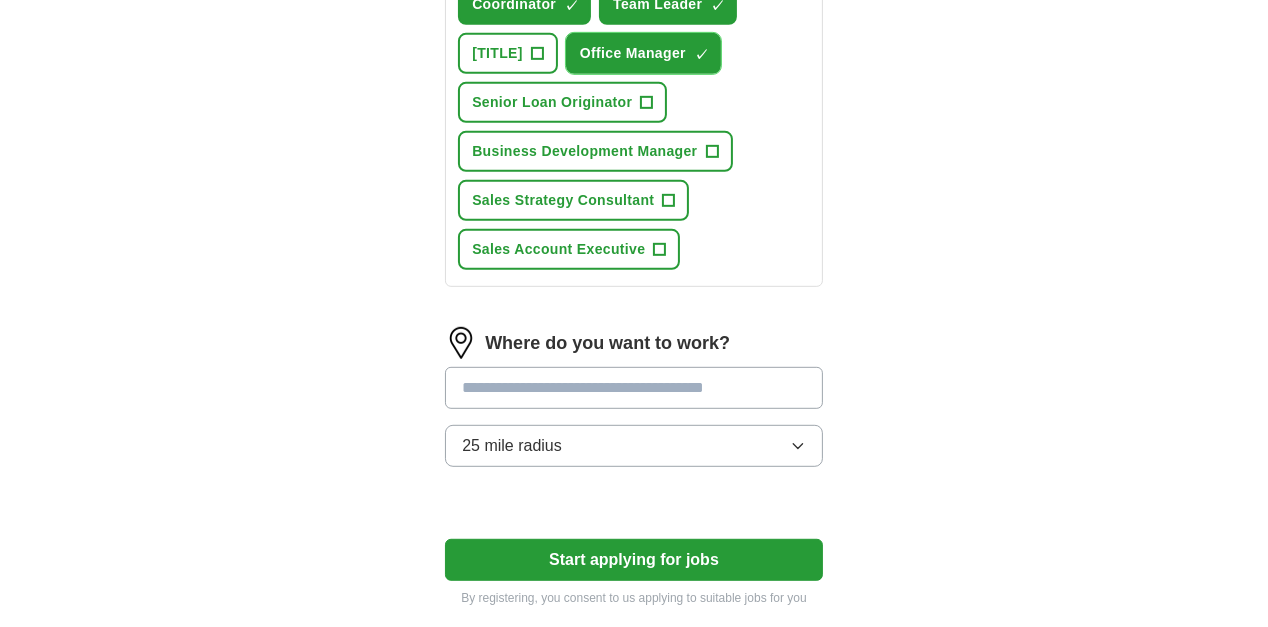 scroll, scrollTop: 1002, scrollLeft: 0, axis: vertical 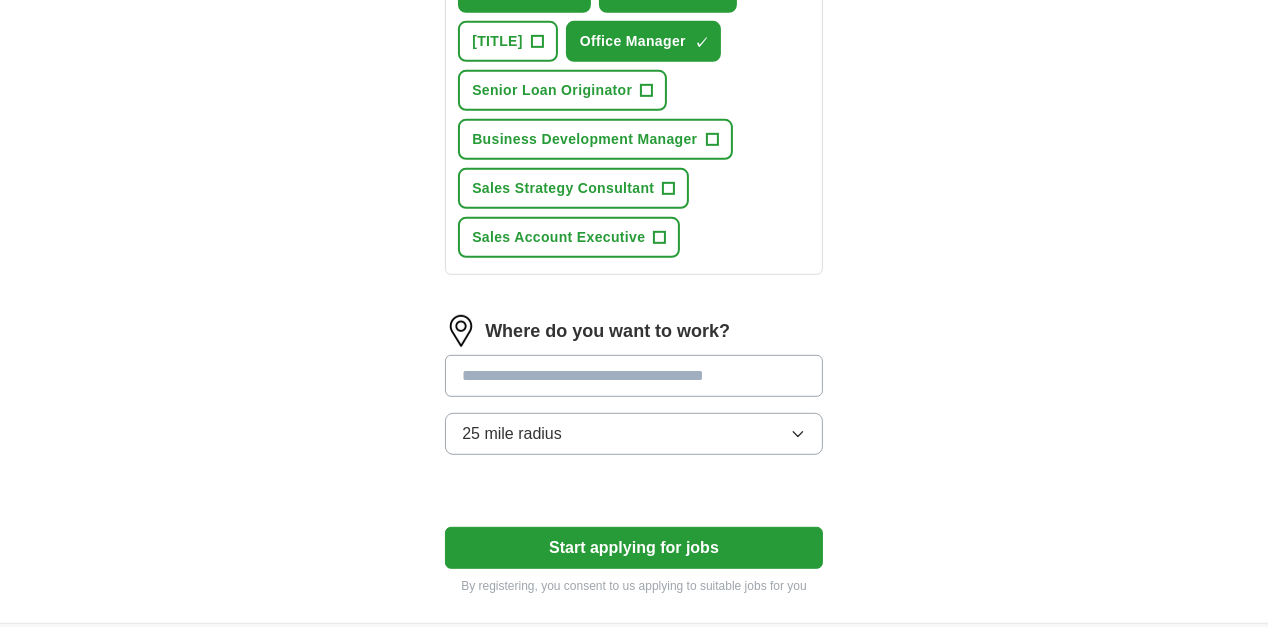 click at bounding box center (634, 376) 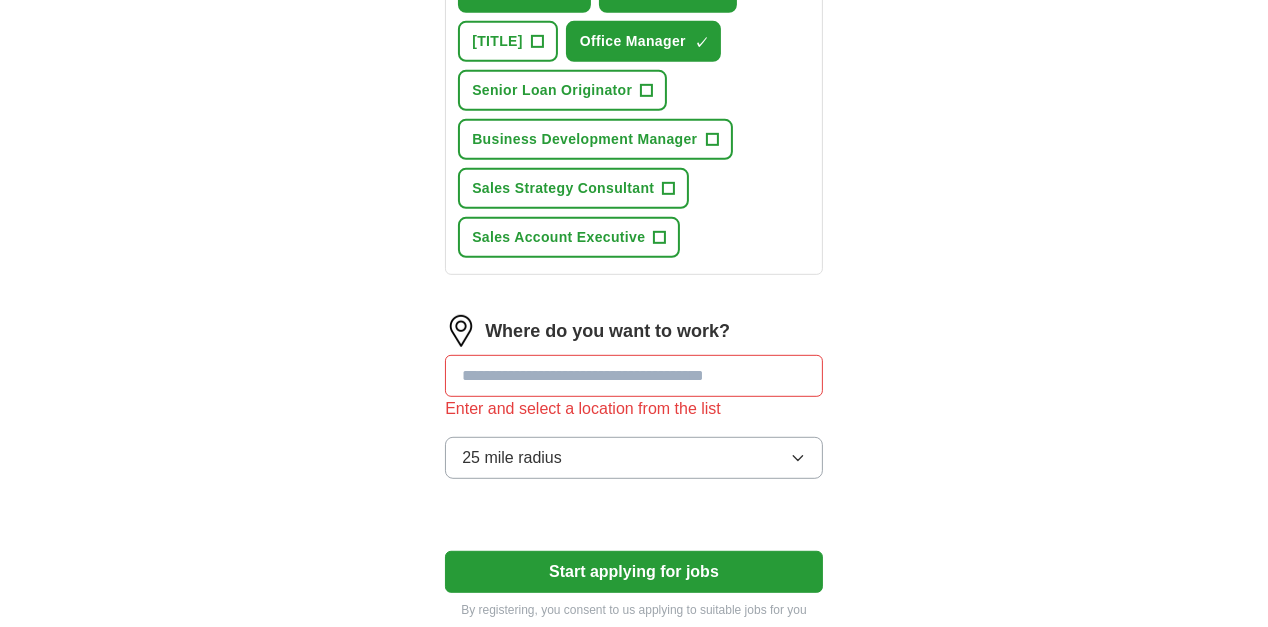 click on "25 mile radius" at bounding box center [634, 458] 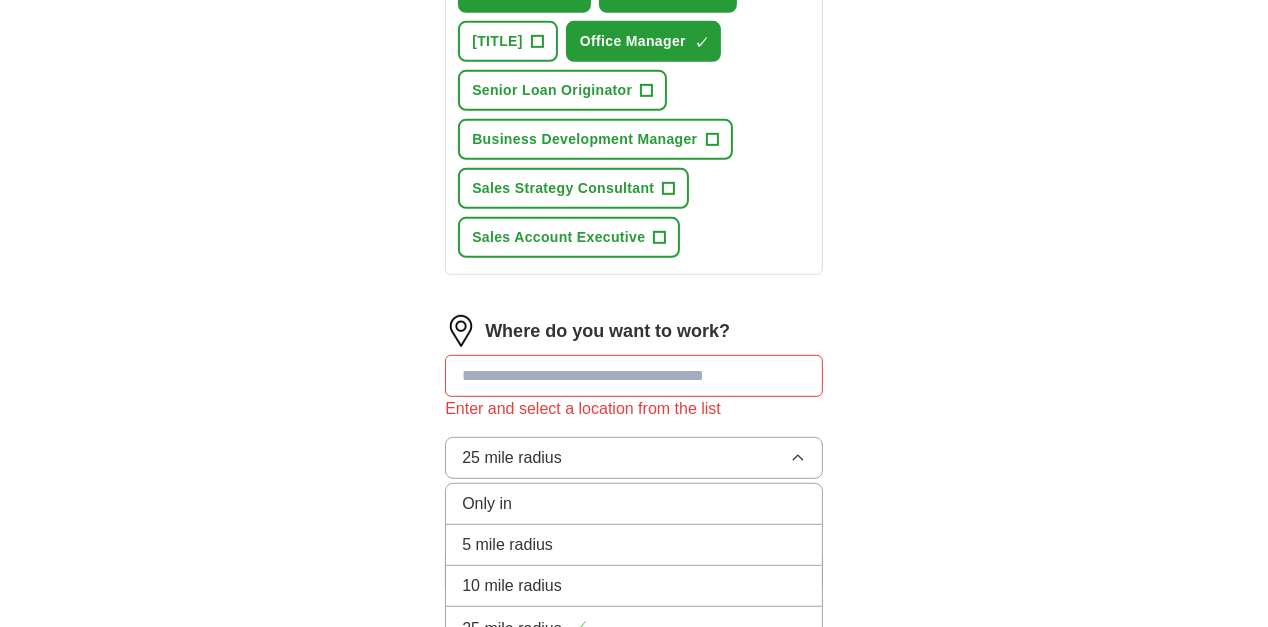 click on "10 mile radius" at bounding box center [512, 586] 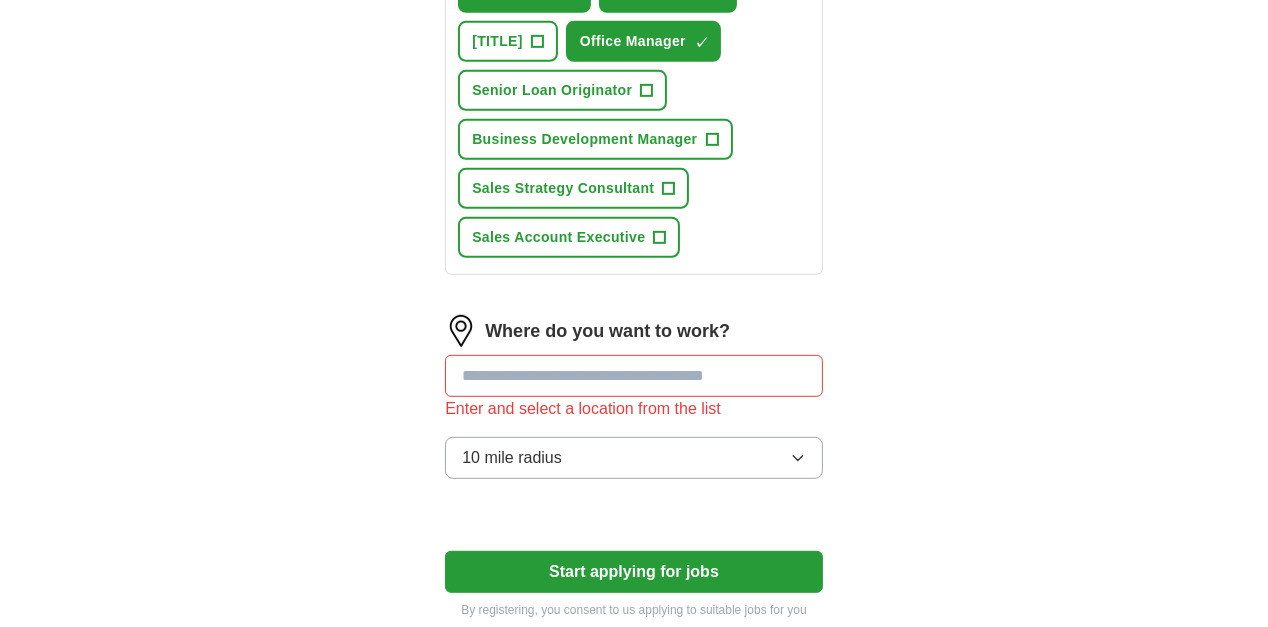 click on "10 mile radius" at bounding box center (512, 458) 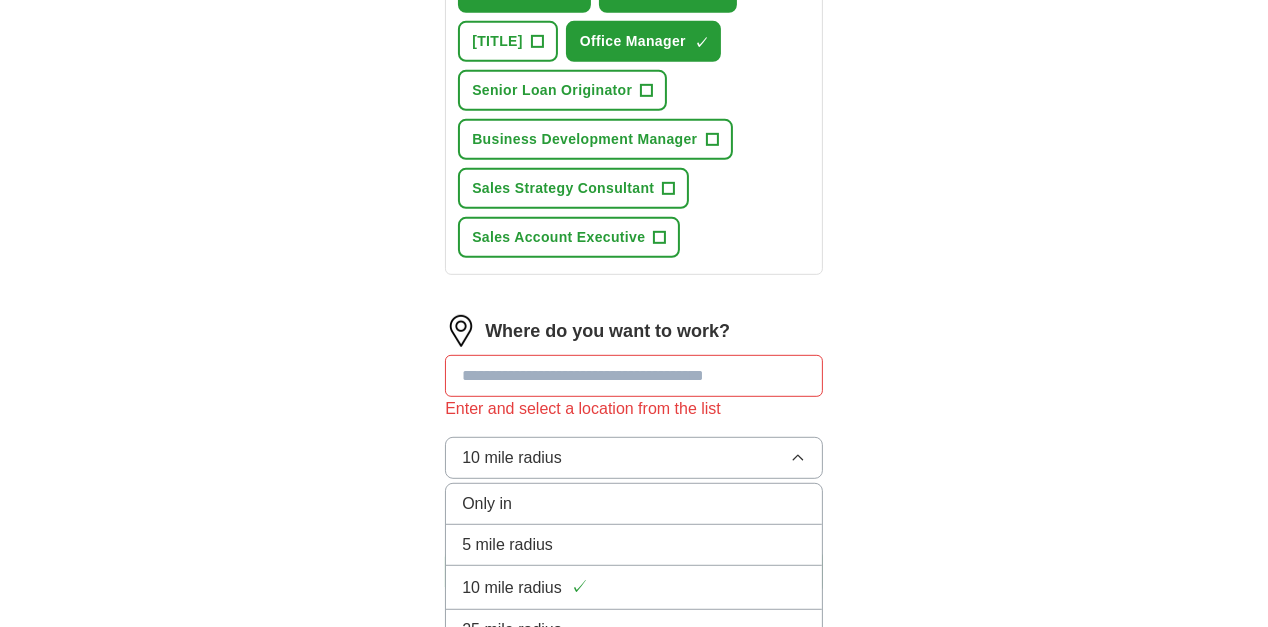 click on "25 mile radius" at bounding box center [512, 630] 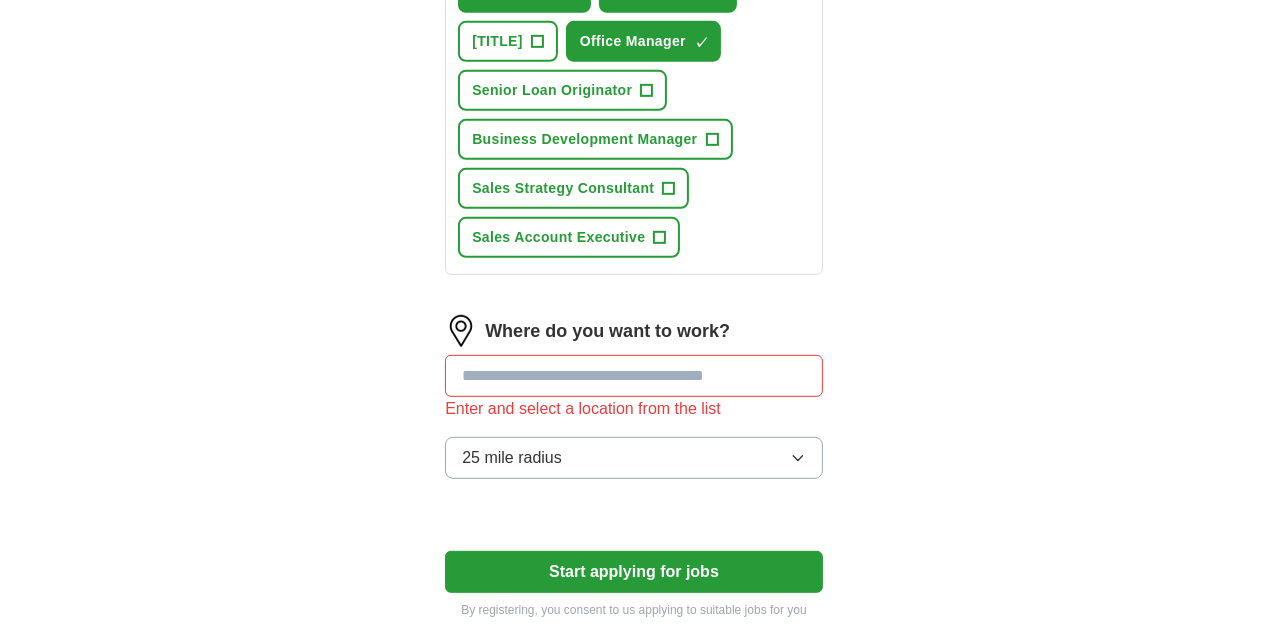 click on "Start applying for jobs" at bounding box center [634, 572] 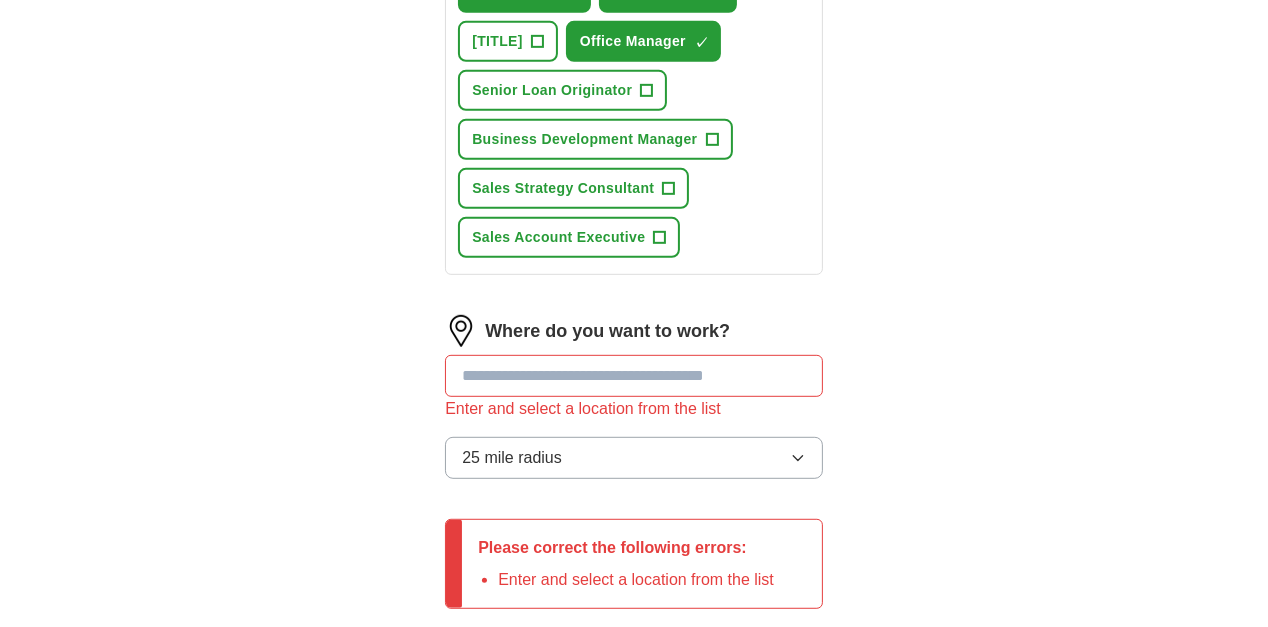 click at bounding box center [634, 376] 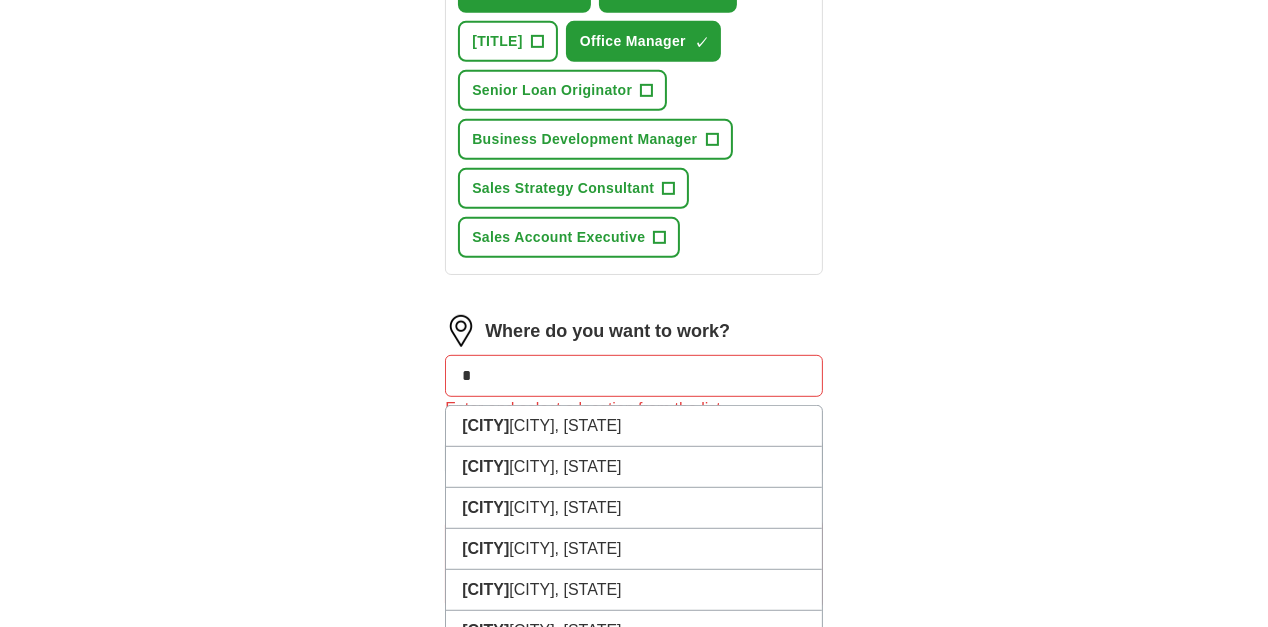type on "*" 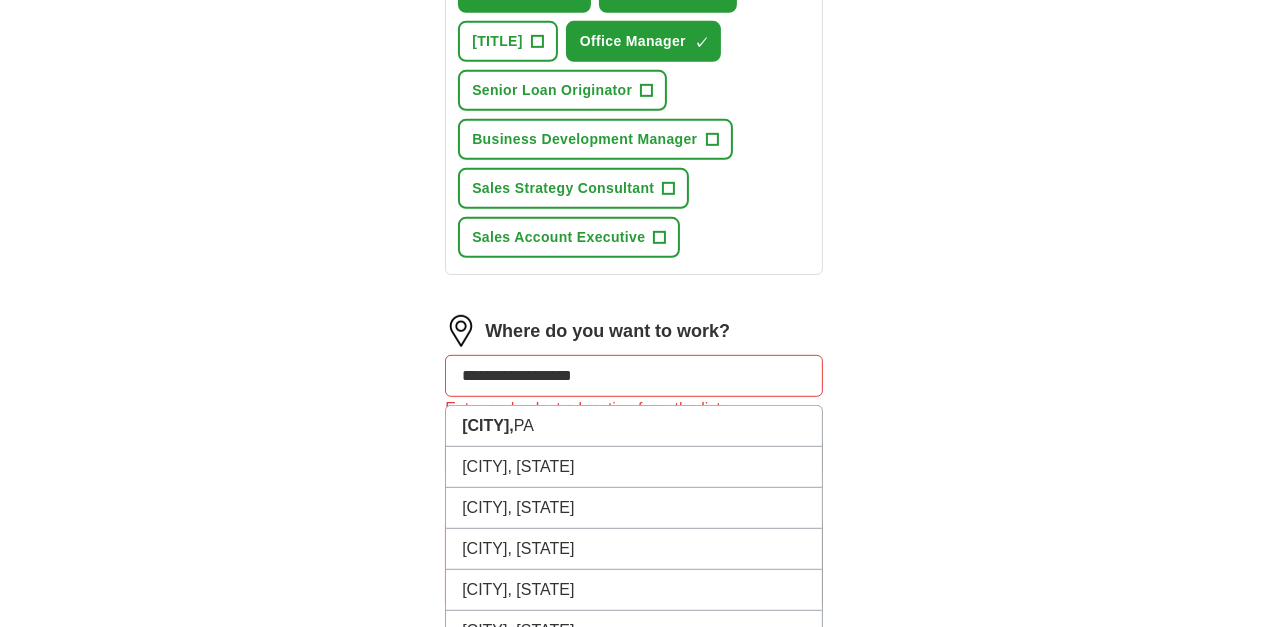 type on "**********" 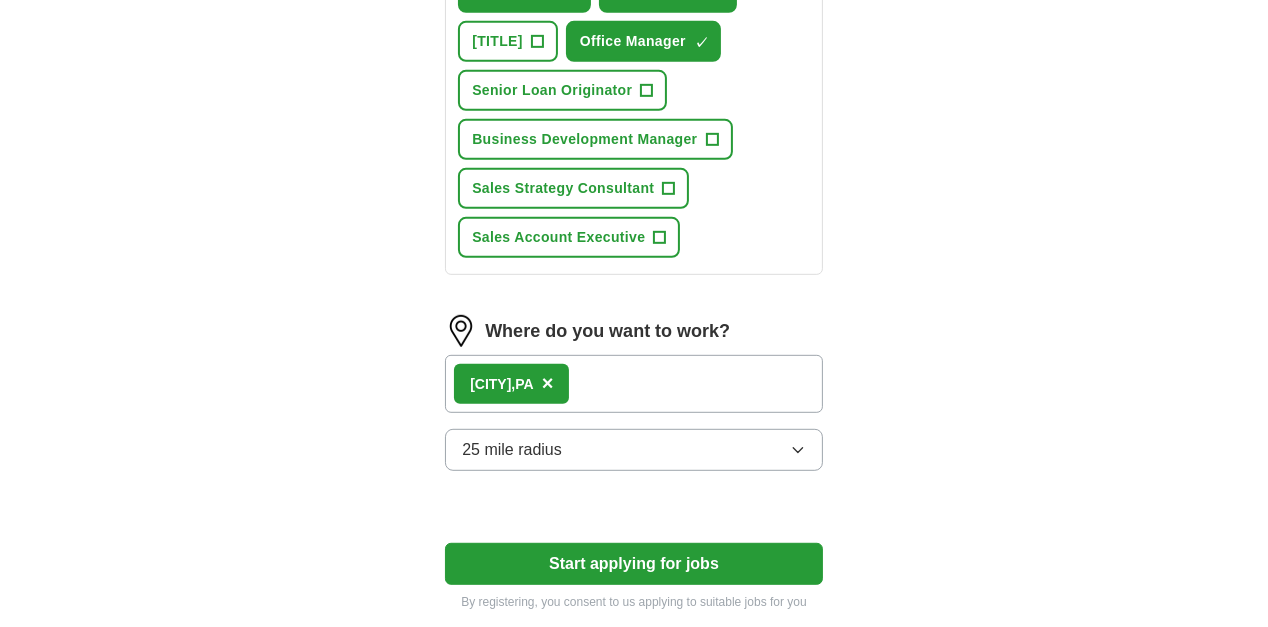 click on "Start applying for jobs" at bounding box center [634, 564] 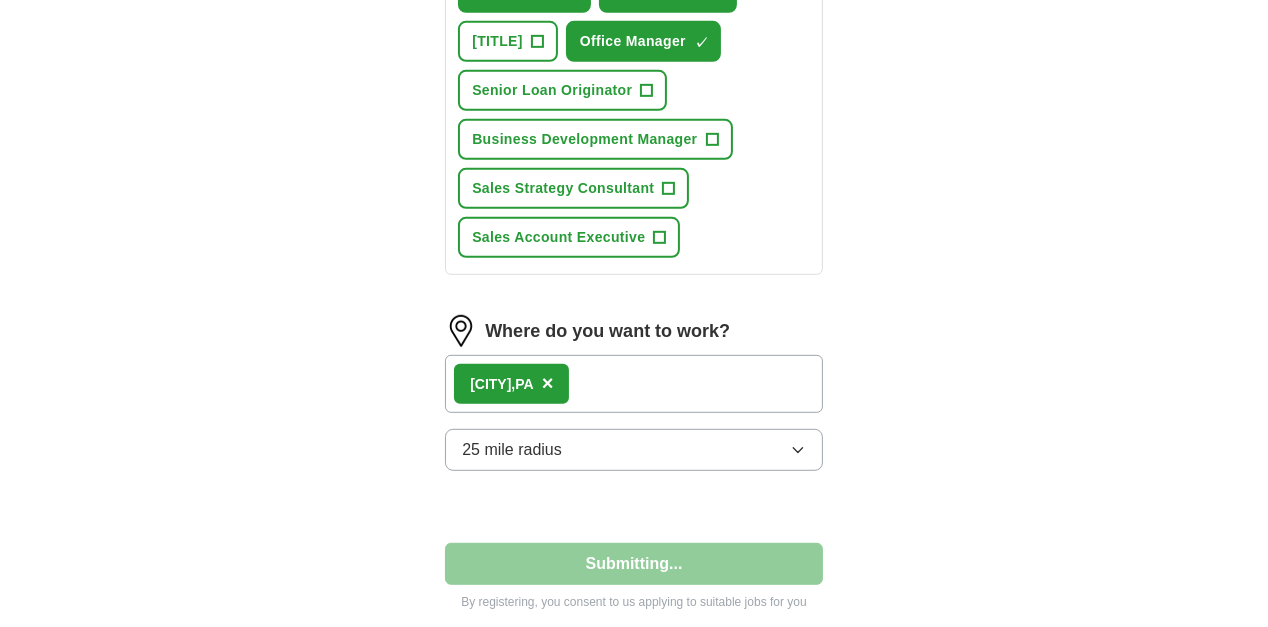 select on "**" 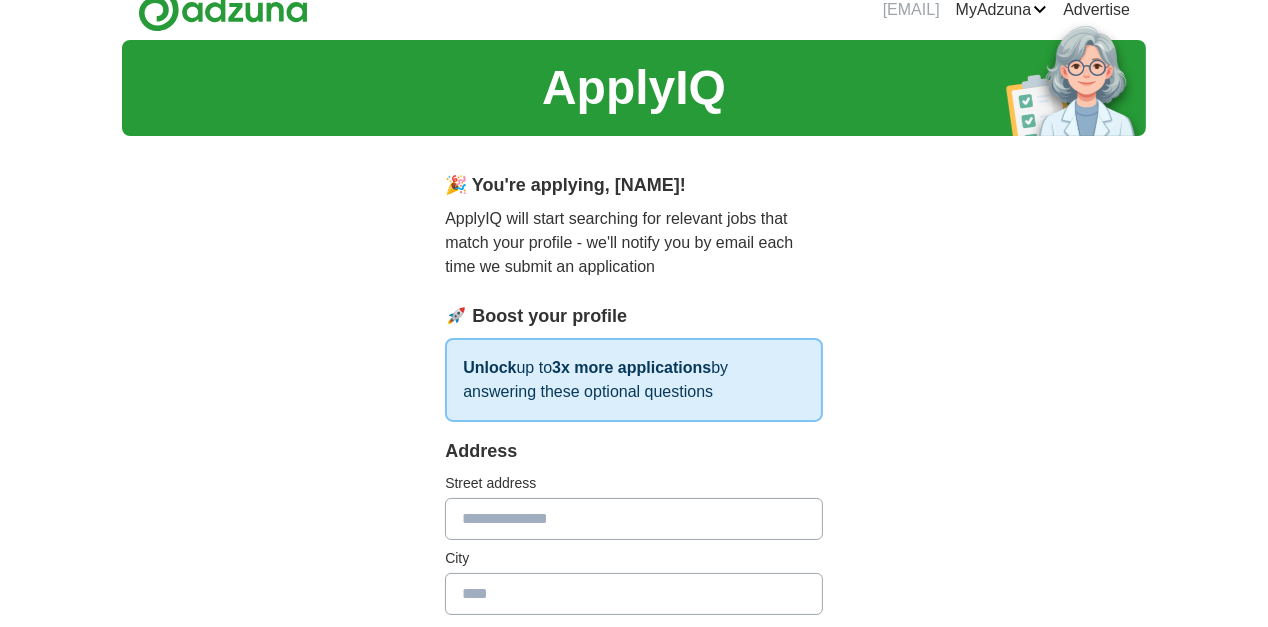 scroll, scrollTop: 0, scrollLeft: 0, axis: both 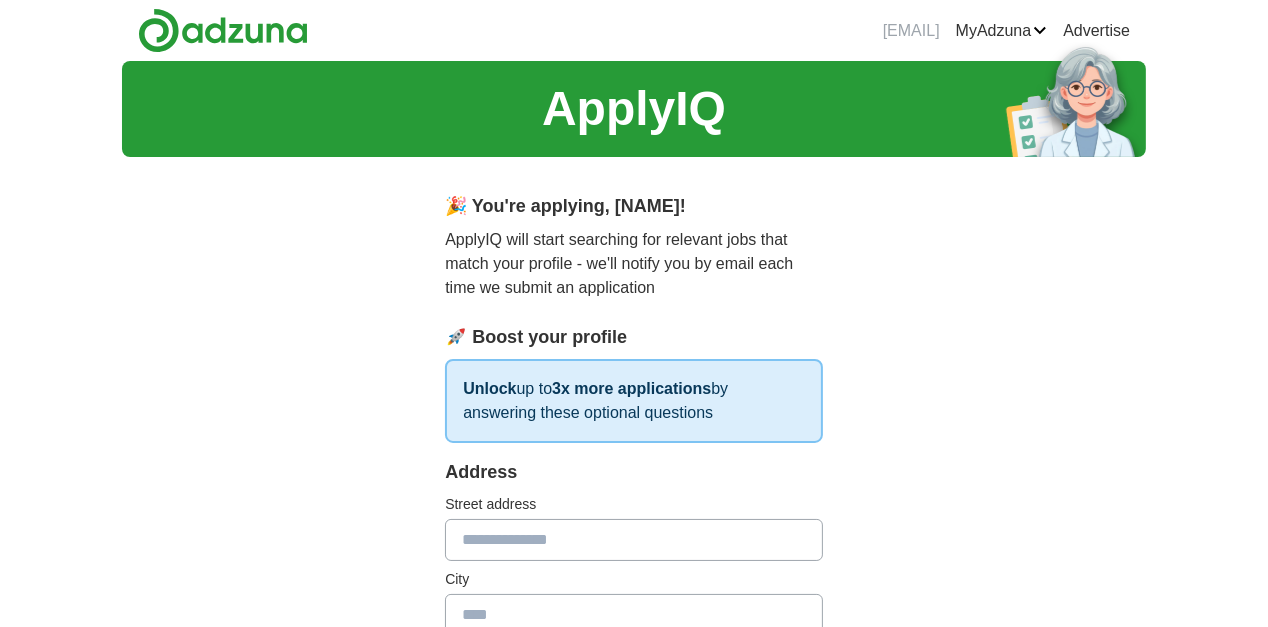 click at bounding box center (634, 540) 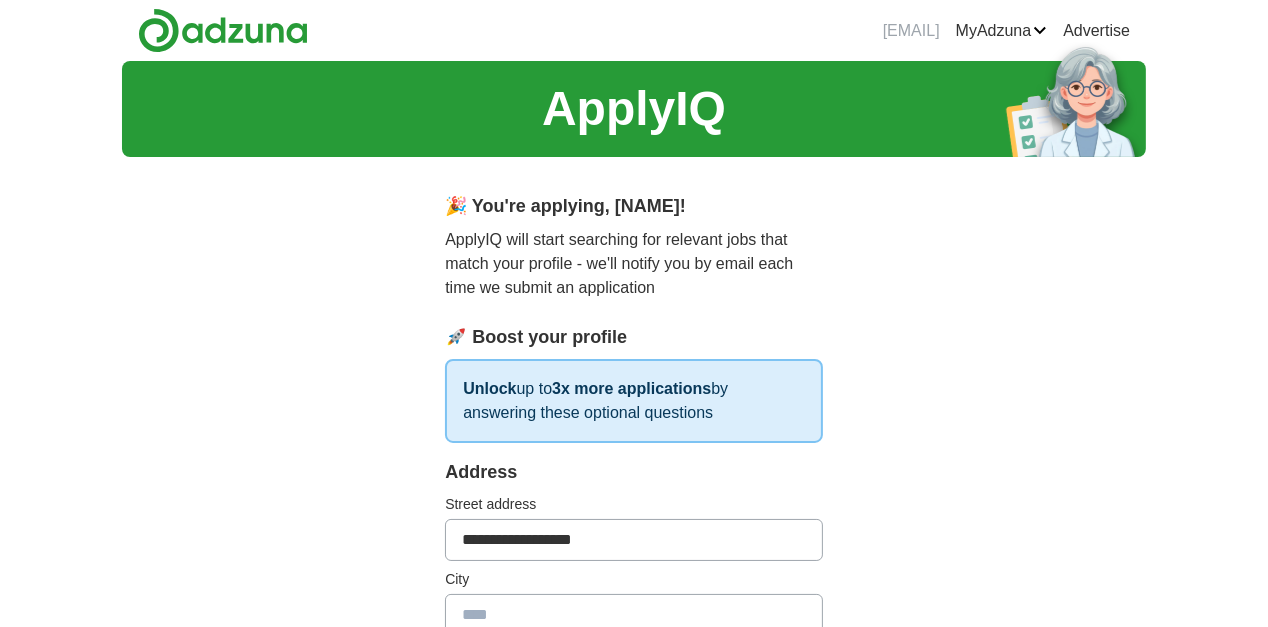 type on "**********" 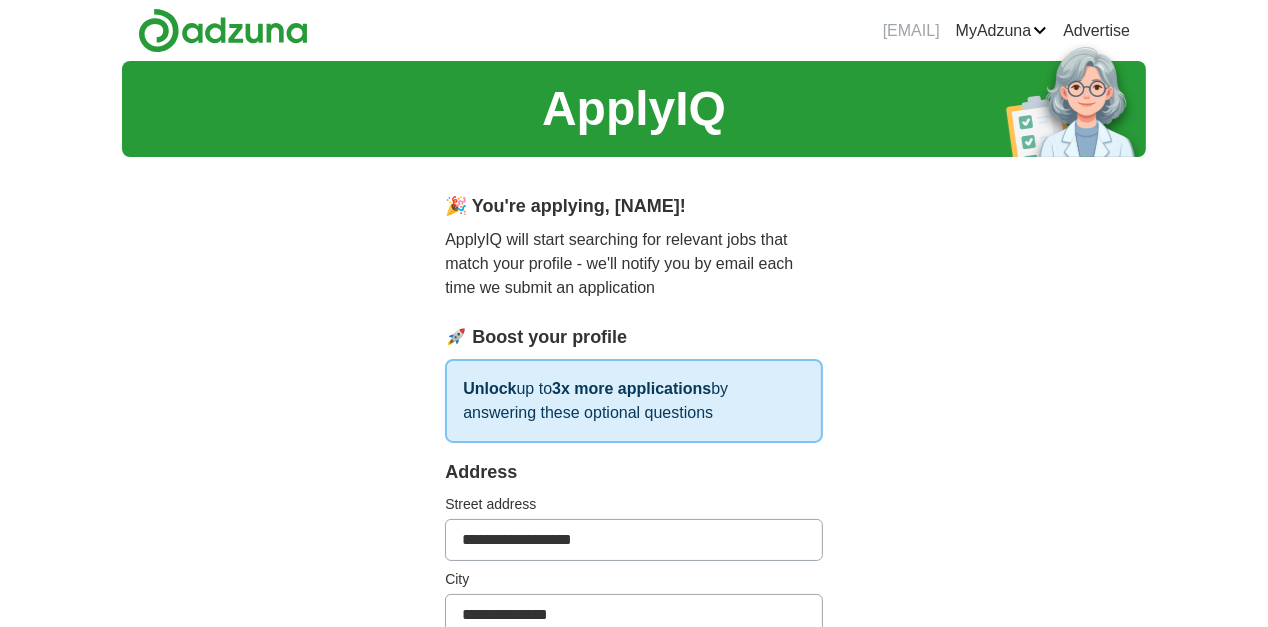 type on "**" 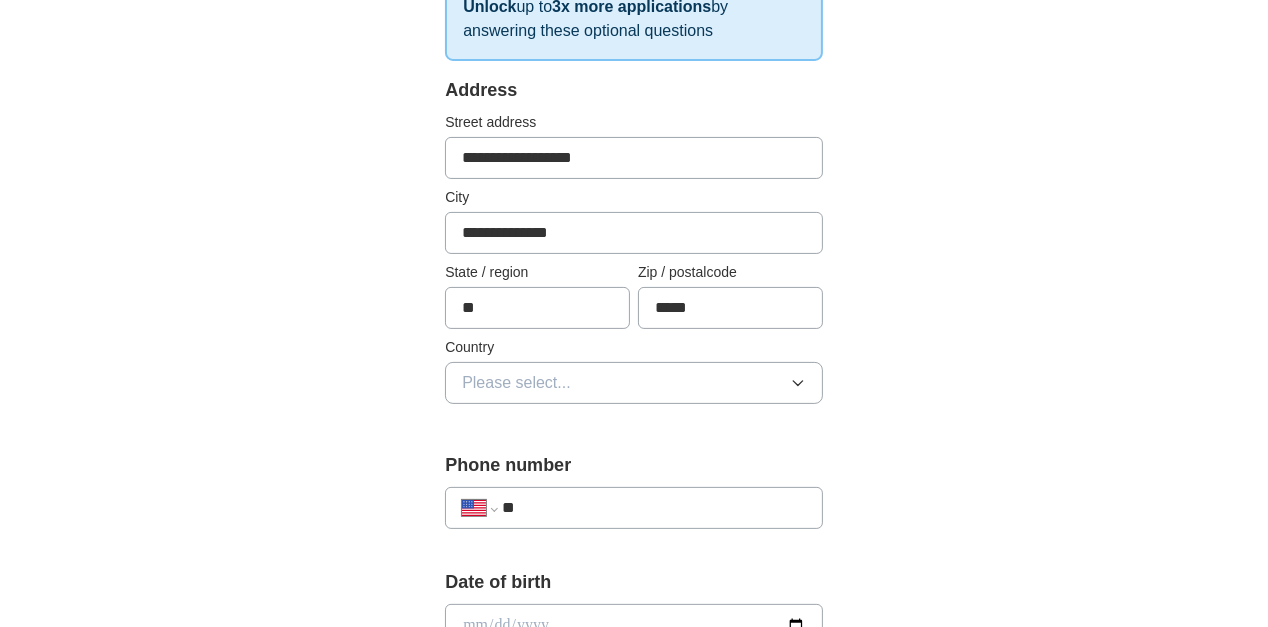 scroll, scrollTop: 432, scrollLeft: 0, axis: vertical 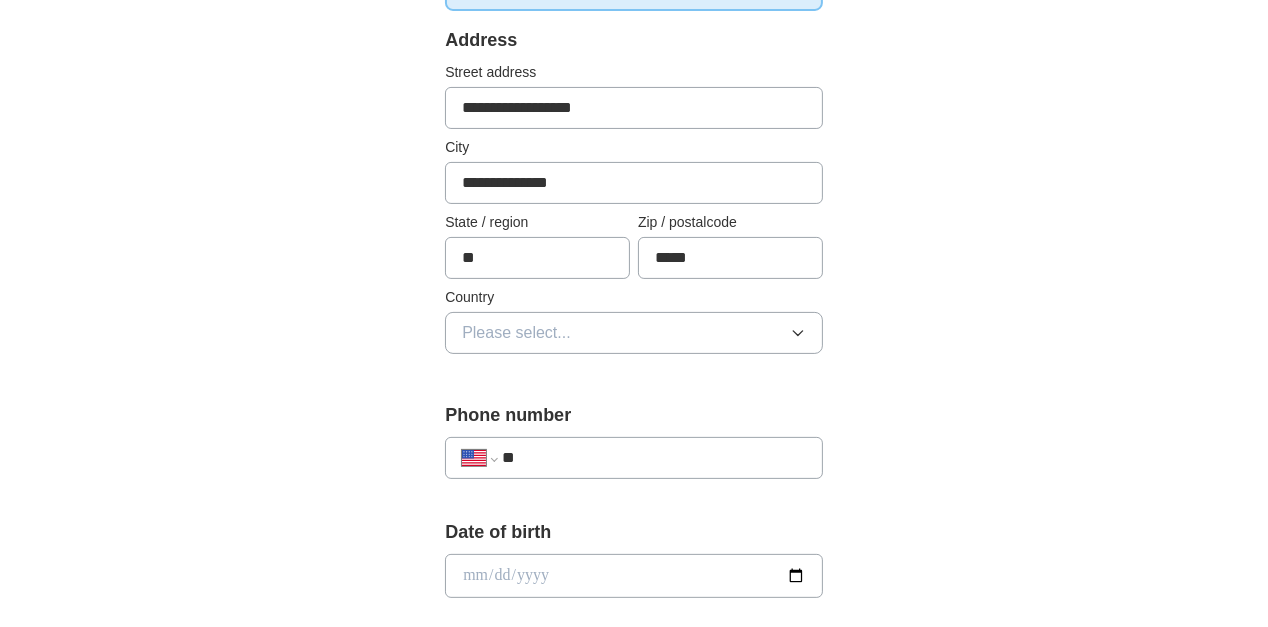 click on "Please select..." at bounding box center (634, 333) 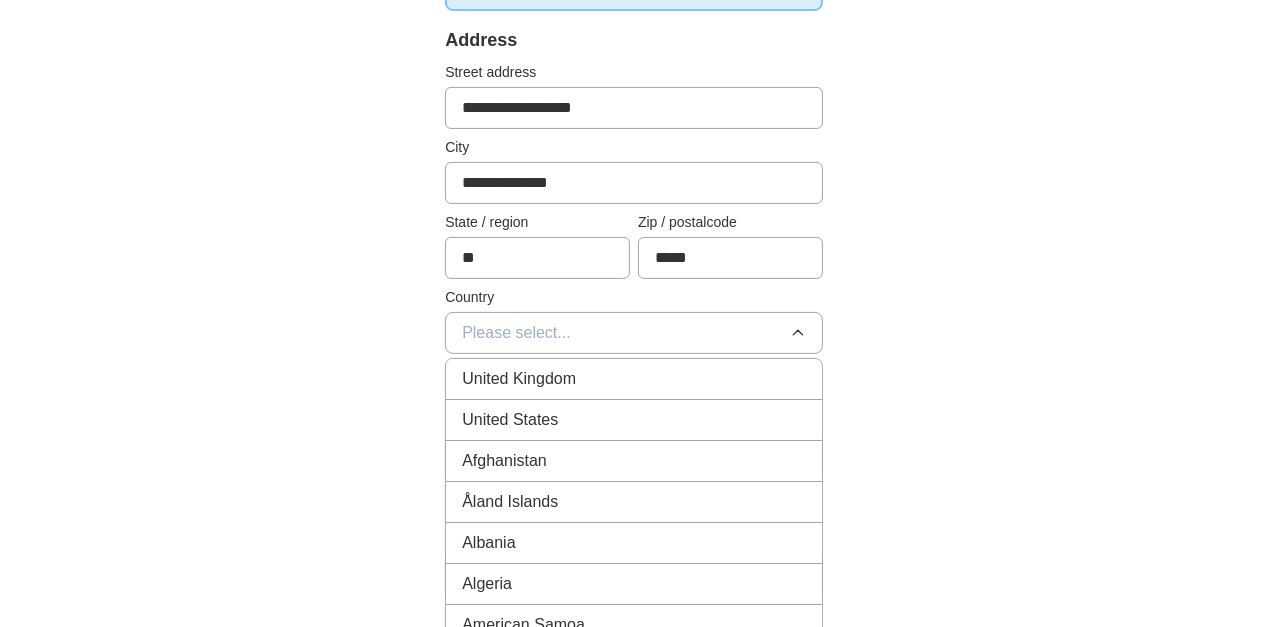 click on "United States" at bounding box center [634, 420] 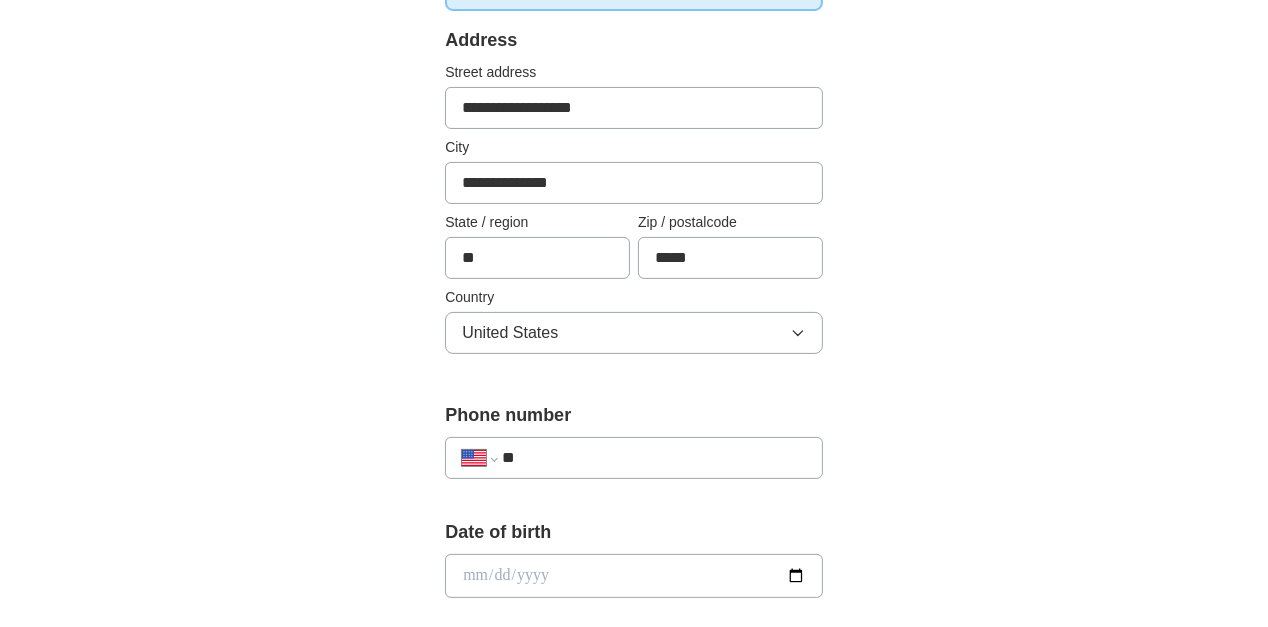 click on "**" at bounding box center [654, 458] 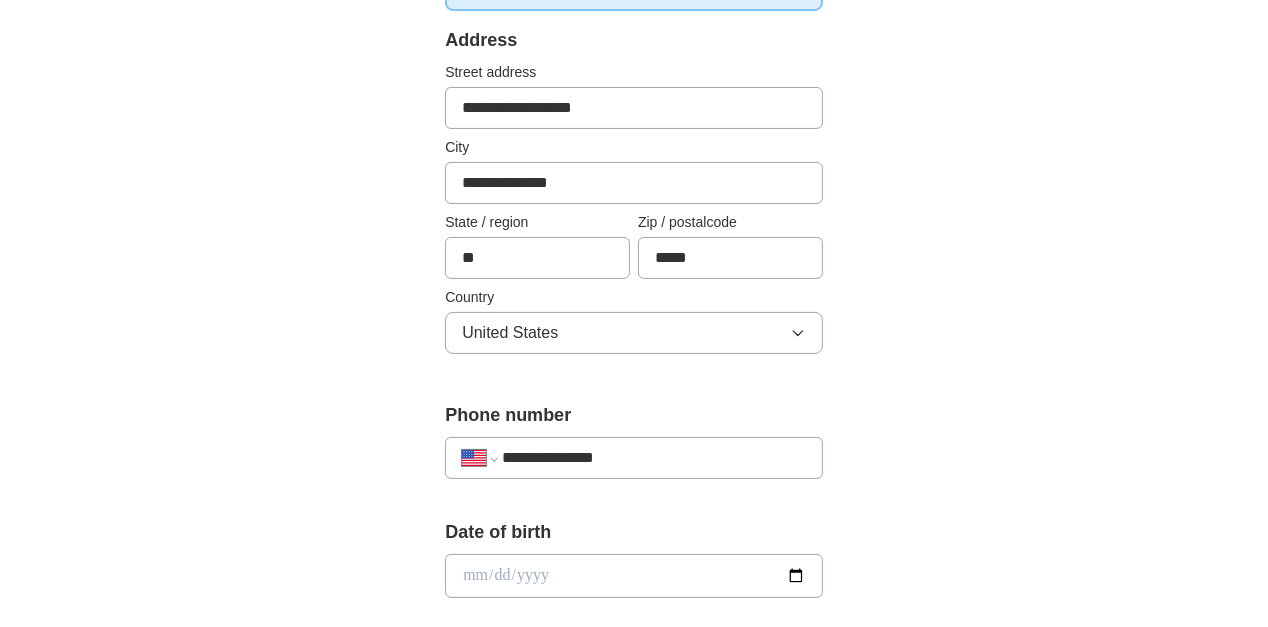 type on "**********" 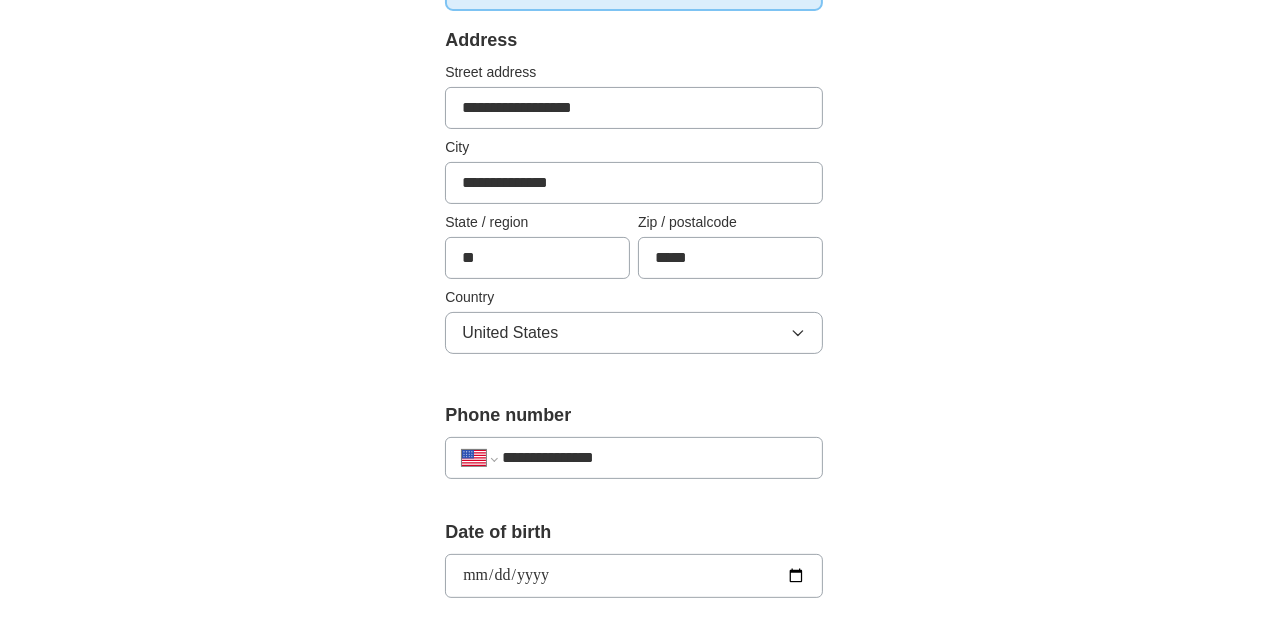 type on "**********" 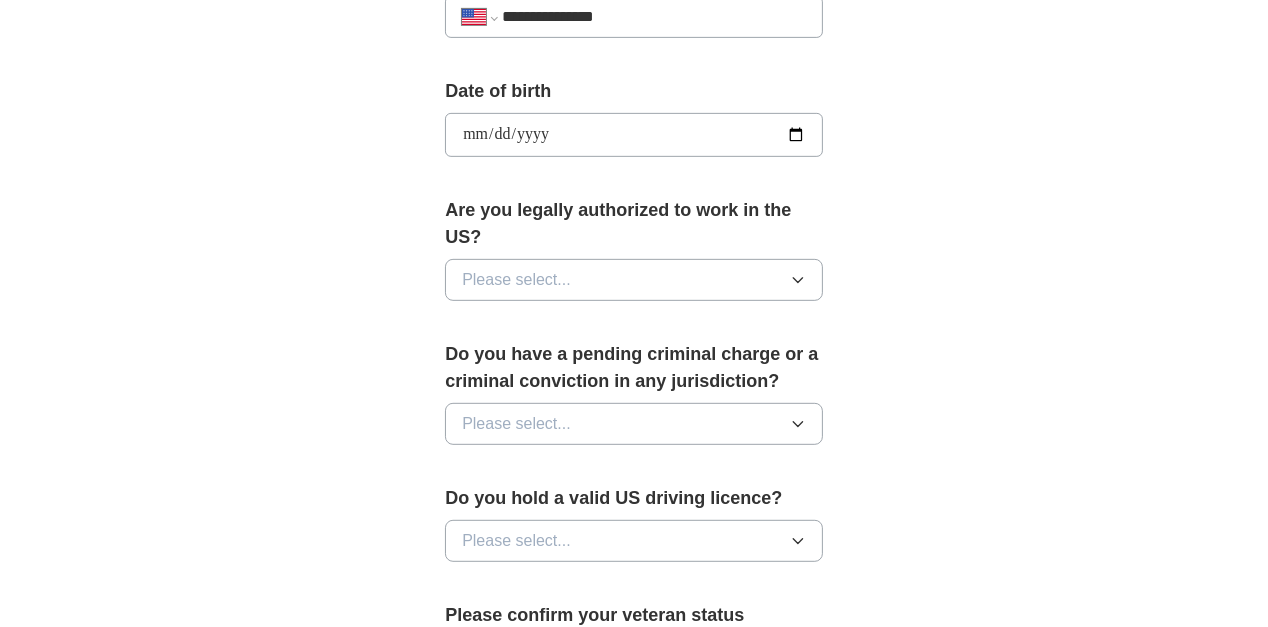 scroll, scrollTop: 919, scrollLeft: 0, axis: vertical 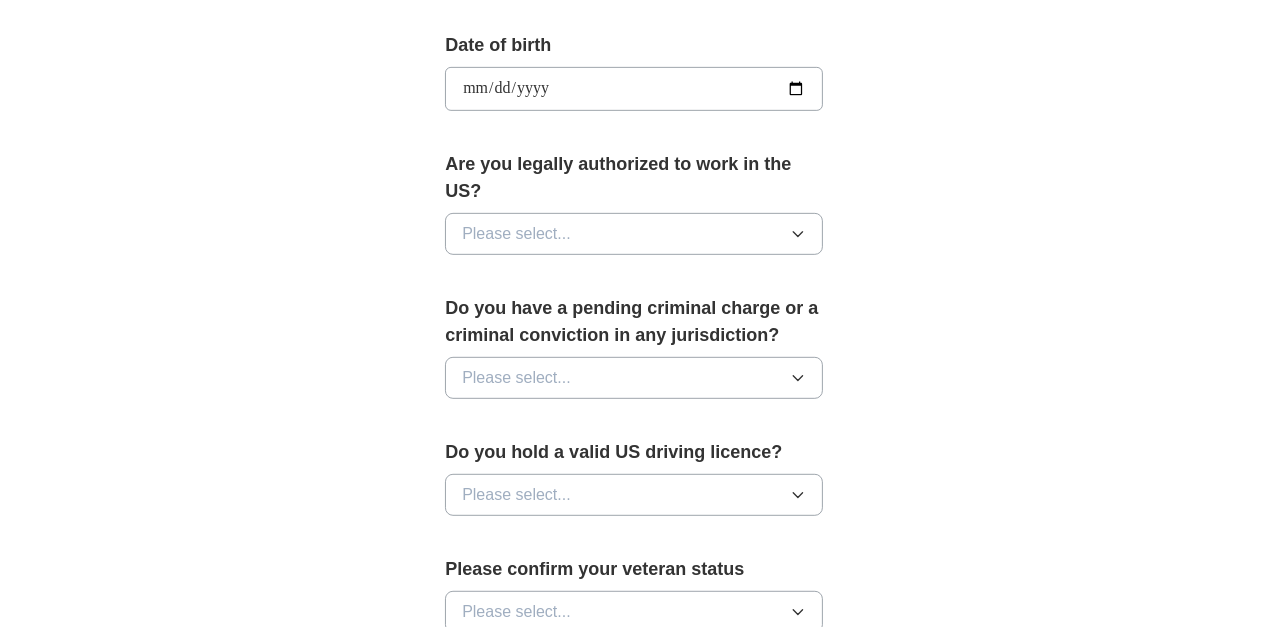 click on "Please select..." at bounding box center [634, 234] 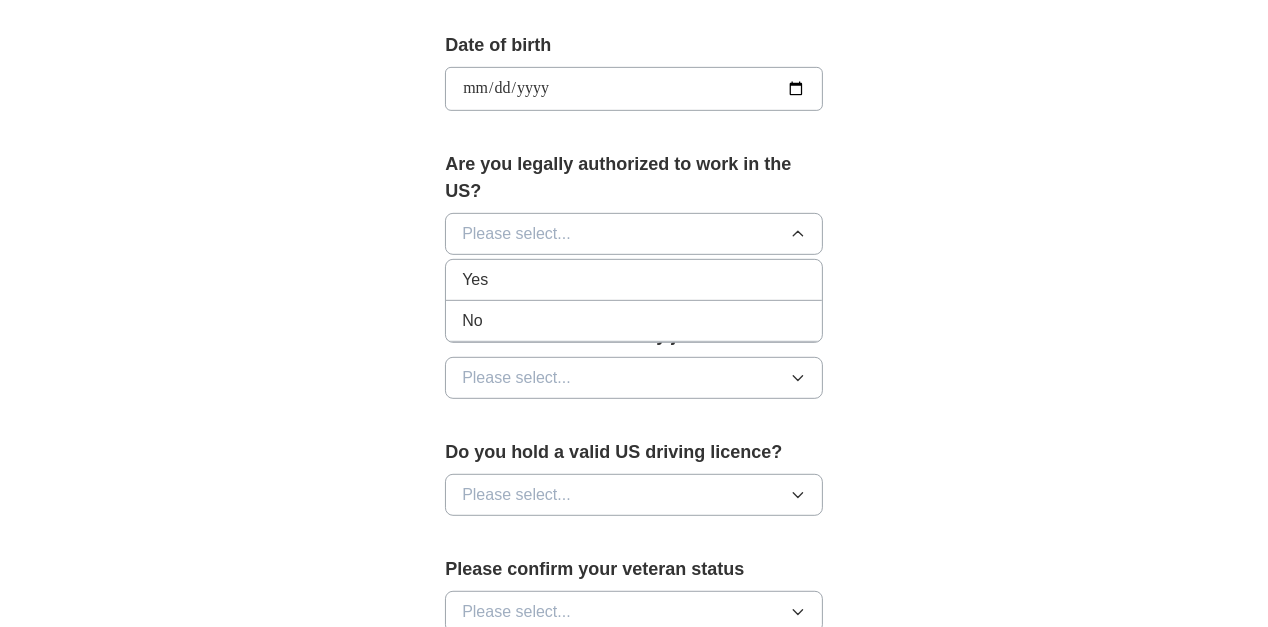click on "Yes" at bounding box center [634, 280] 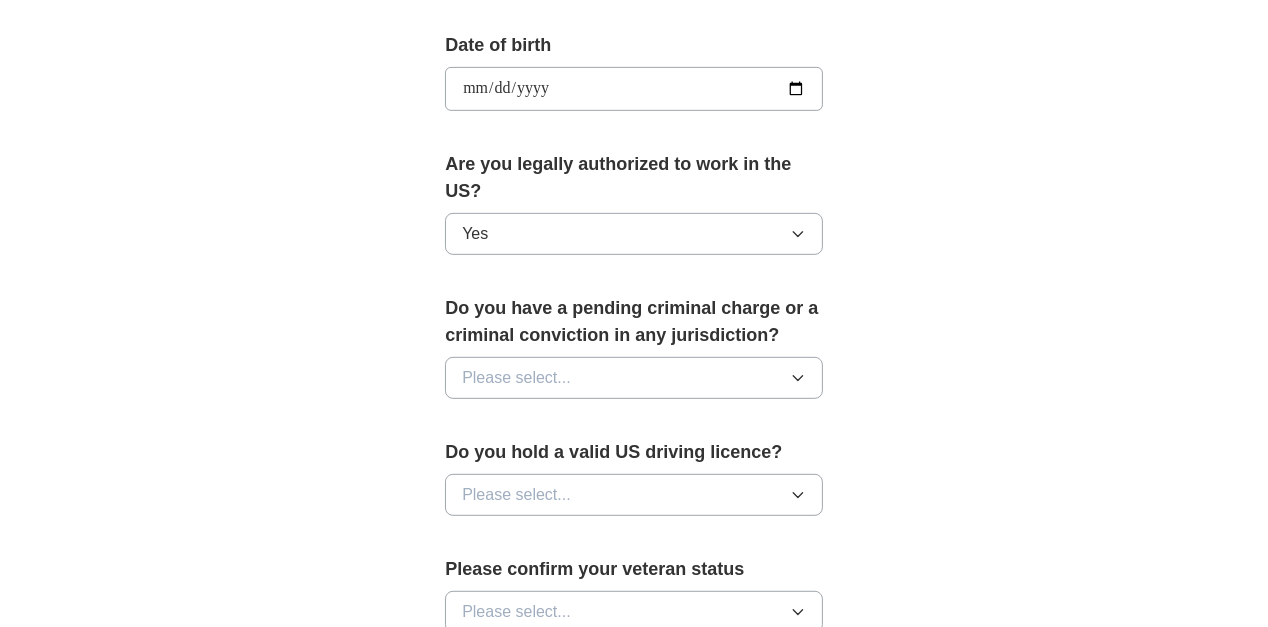click on "Please select..." at bounding box center (634, 378) 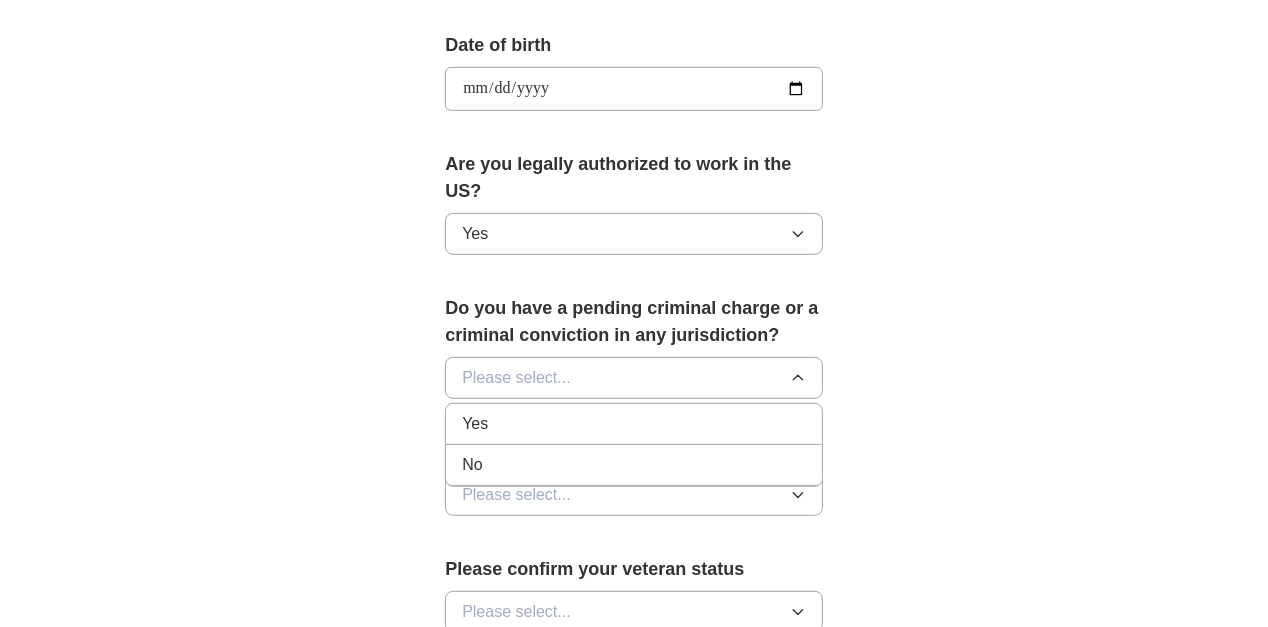 click on "No" at bounding box center (634, 465) 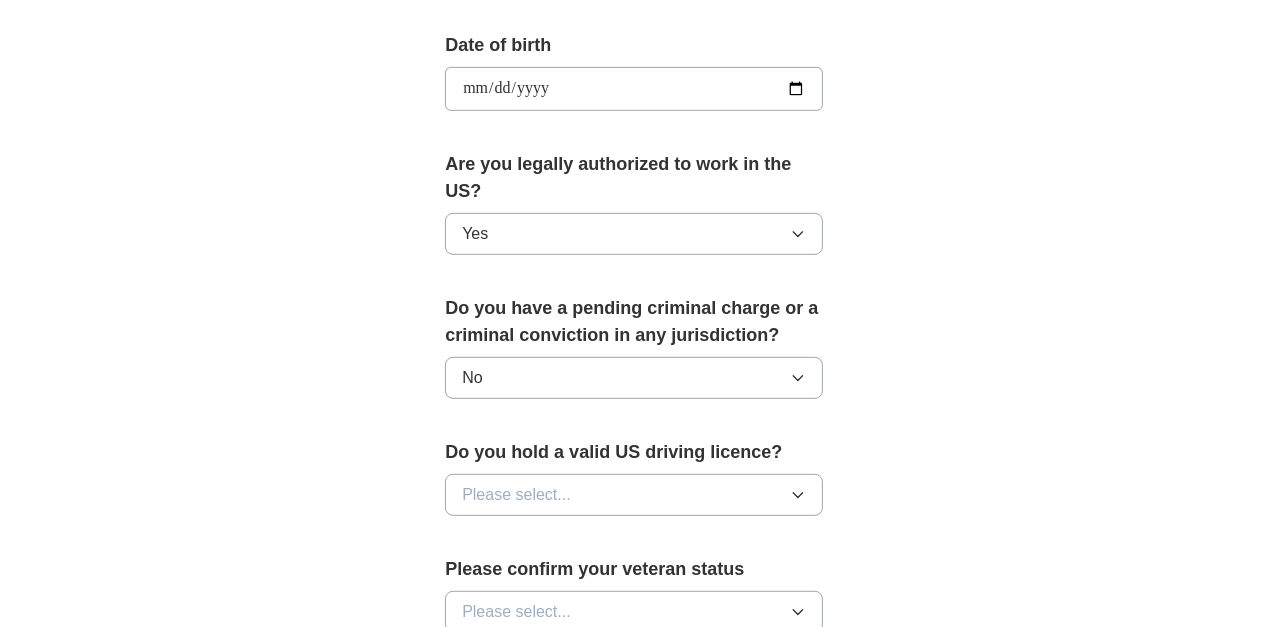click on "Please select..." at bounding box center [634, 495] 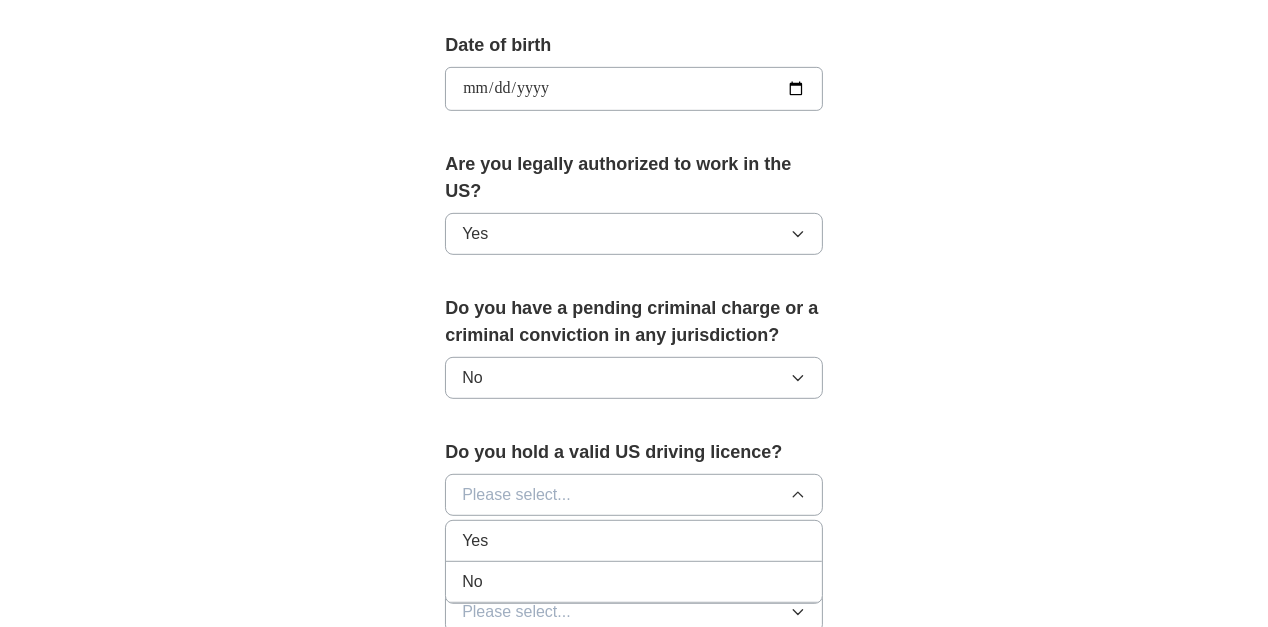 click on "Yes" at bounding box center (634, 541) 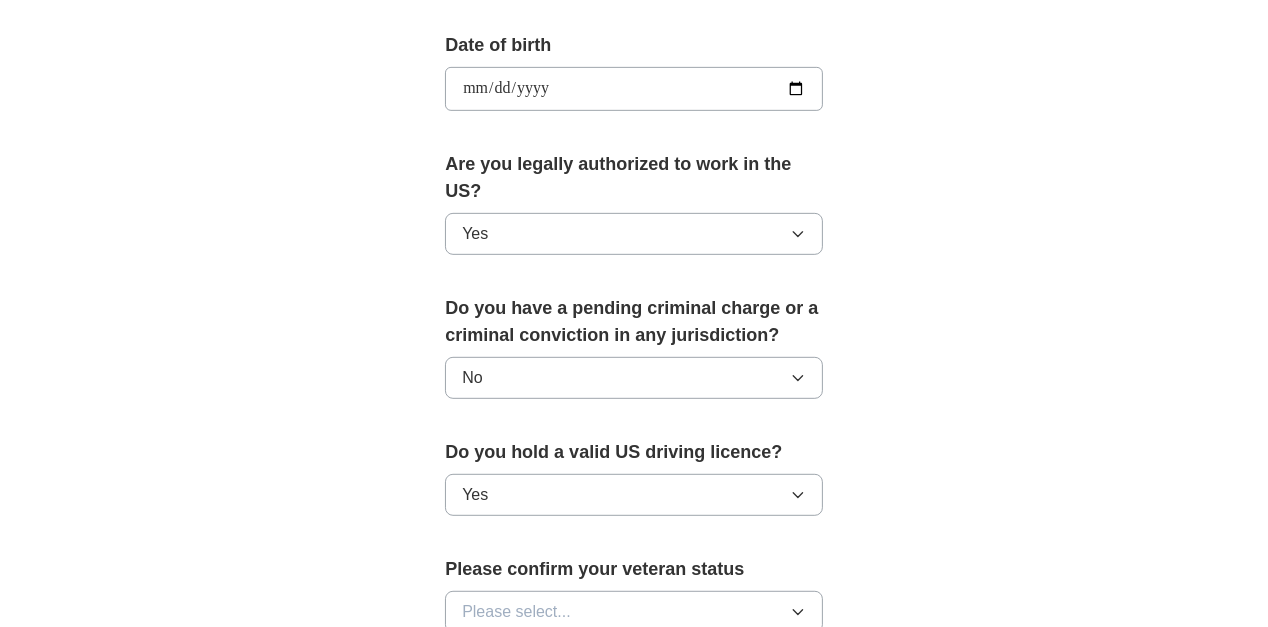 click on "Please select..." at bounding box center [634, 612] 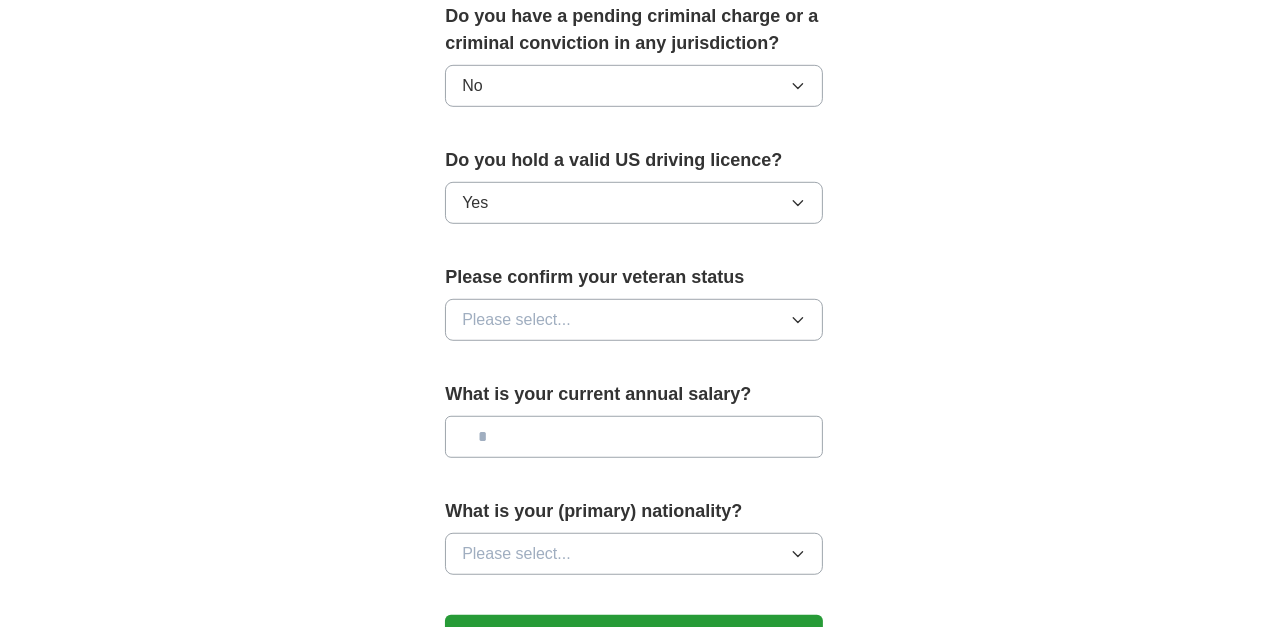 scroll, scrollTop: 1368, scrollLeft: 0, axis: vertical 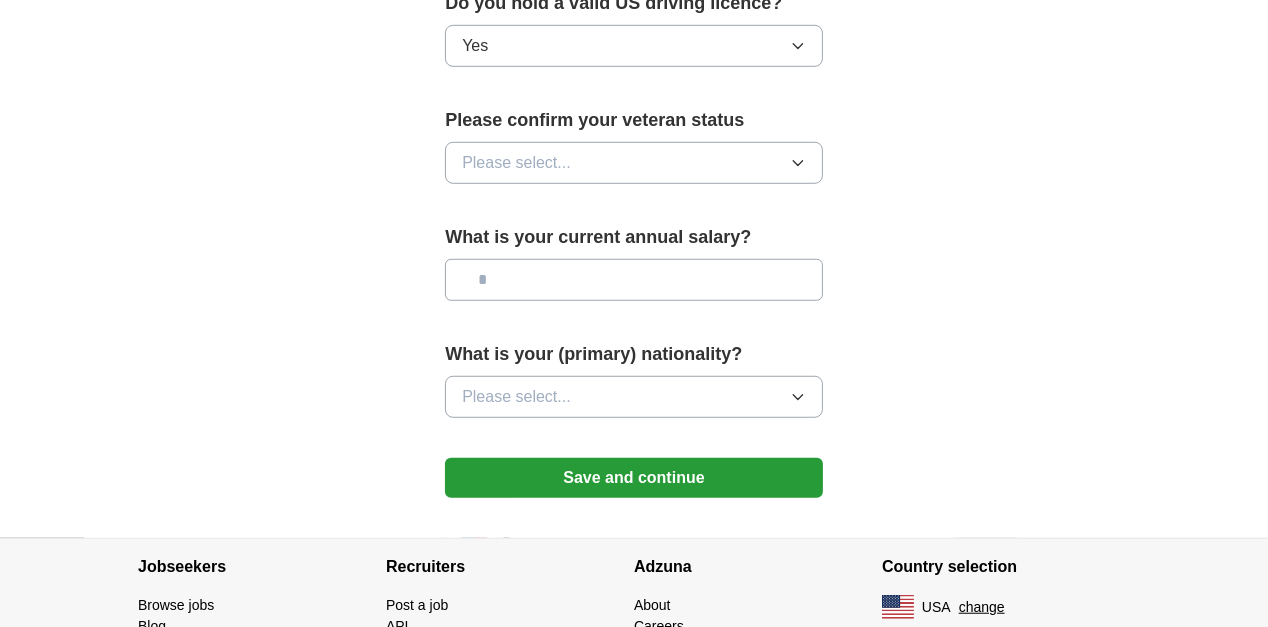 click on "Please select..." at bounding box center [634, 163] 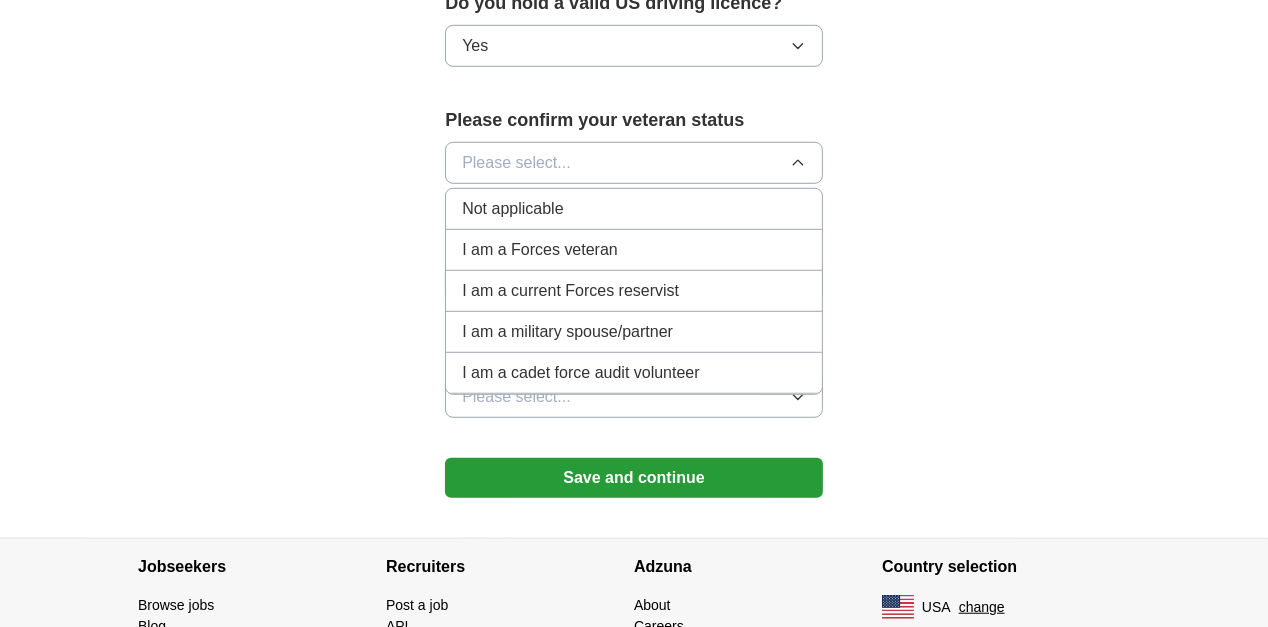click on "Not applicable" at bounding box center (634, 209) 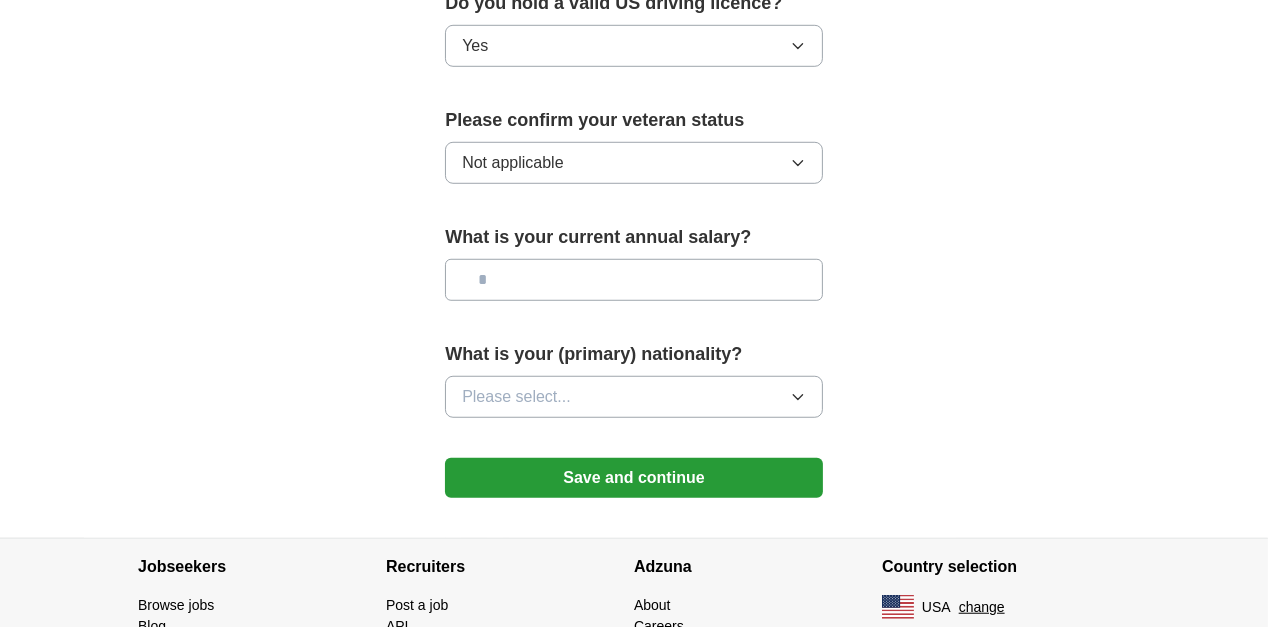 click at bounding box center (634, 280) 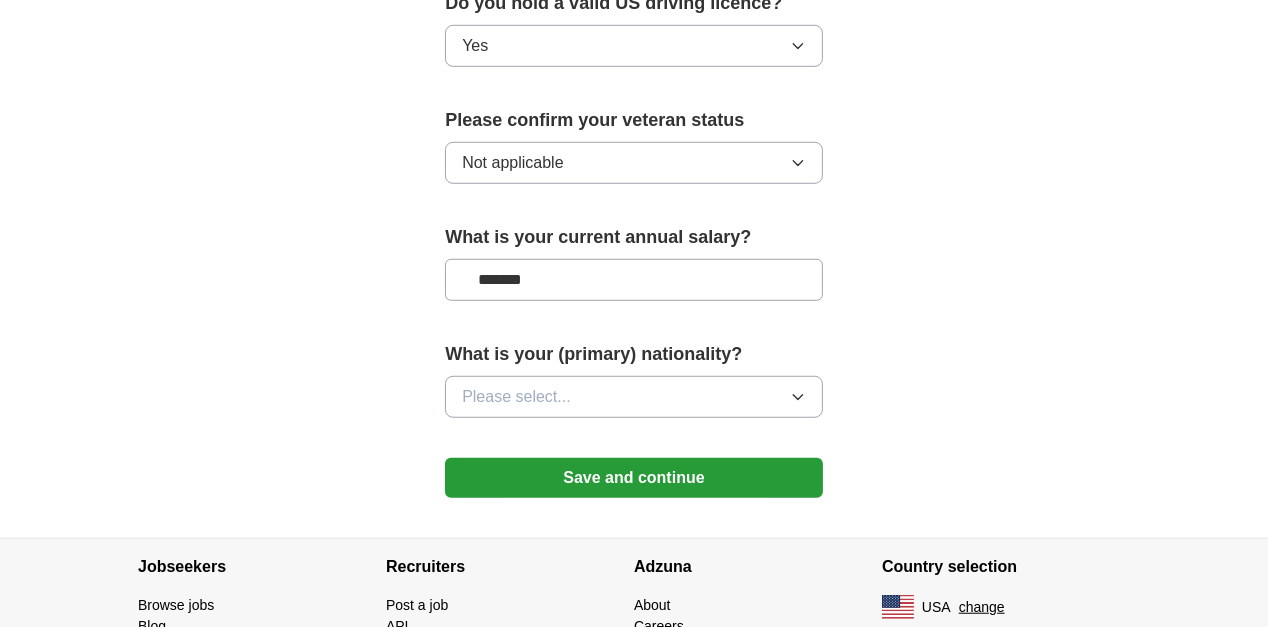 type on "*******" 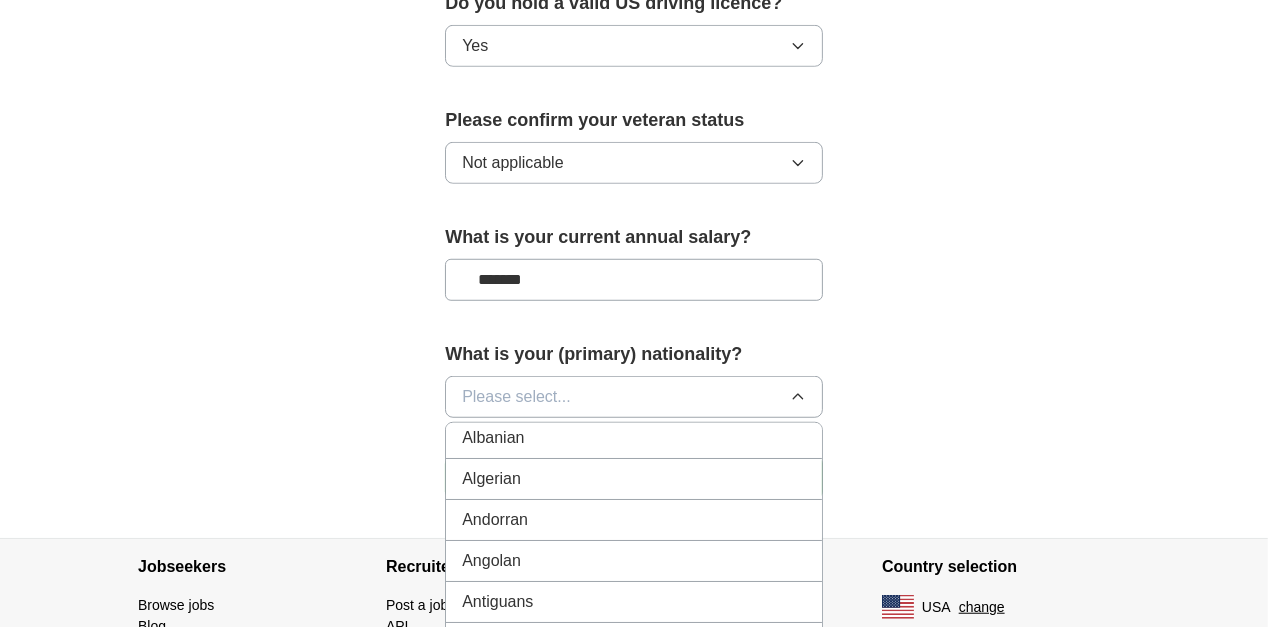 scroll, scrollTop: 0, scrollLeft: 0, axis: both 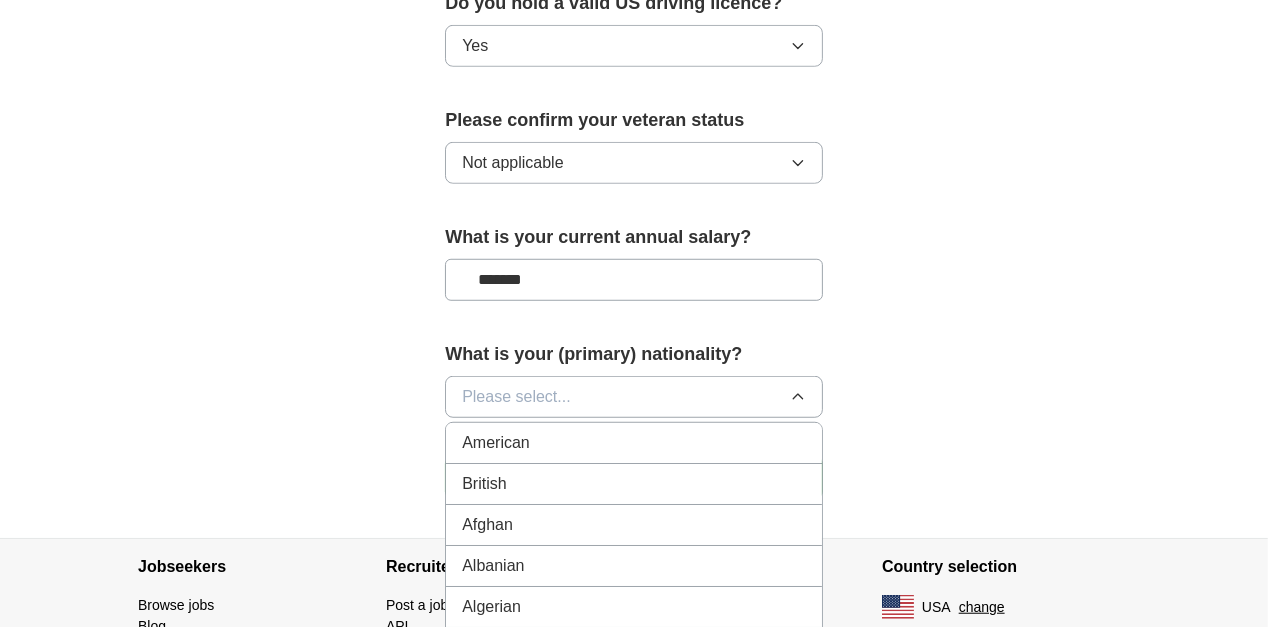 click on "American" at bounding box center [634, 443] 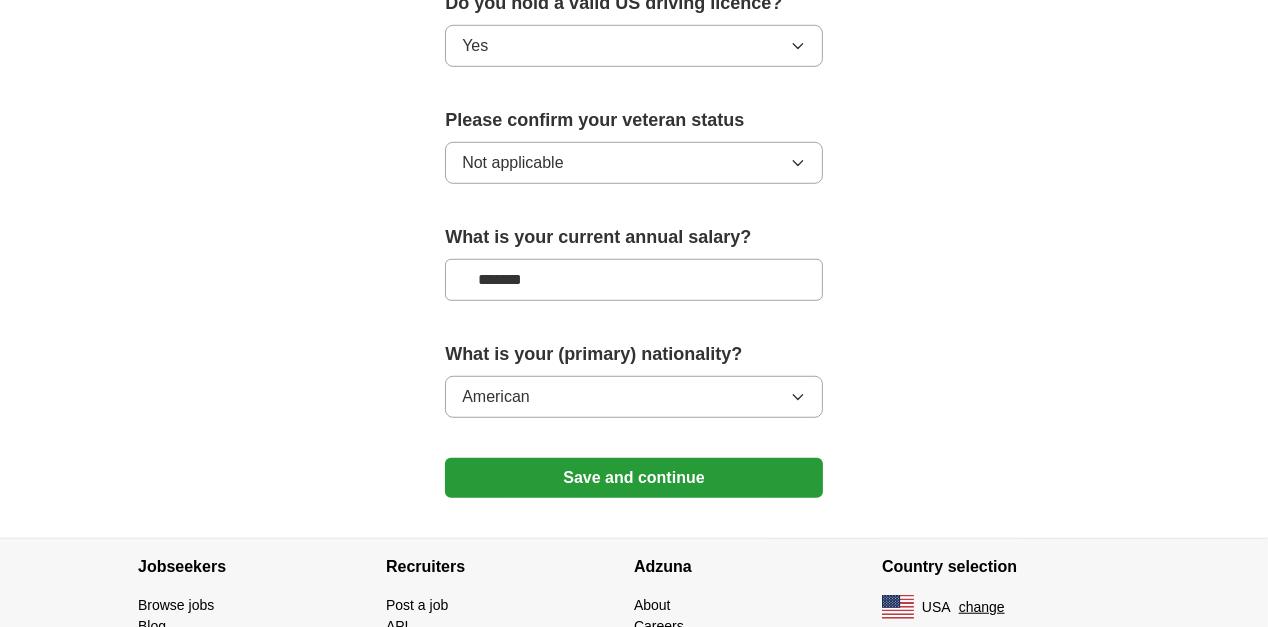 click on "Save and continue" at bounding box center [634, 478] 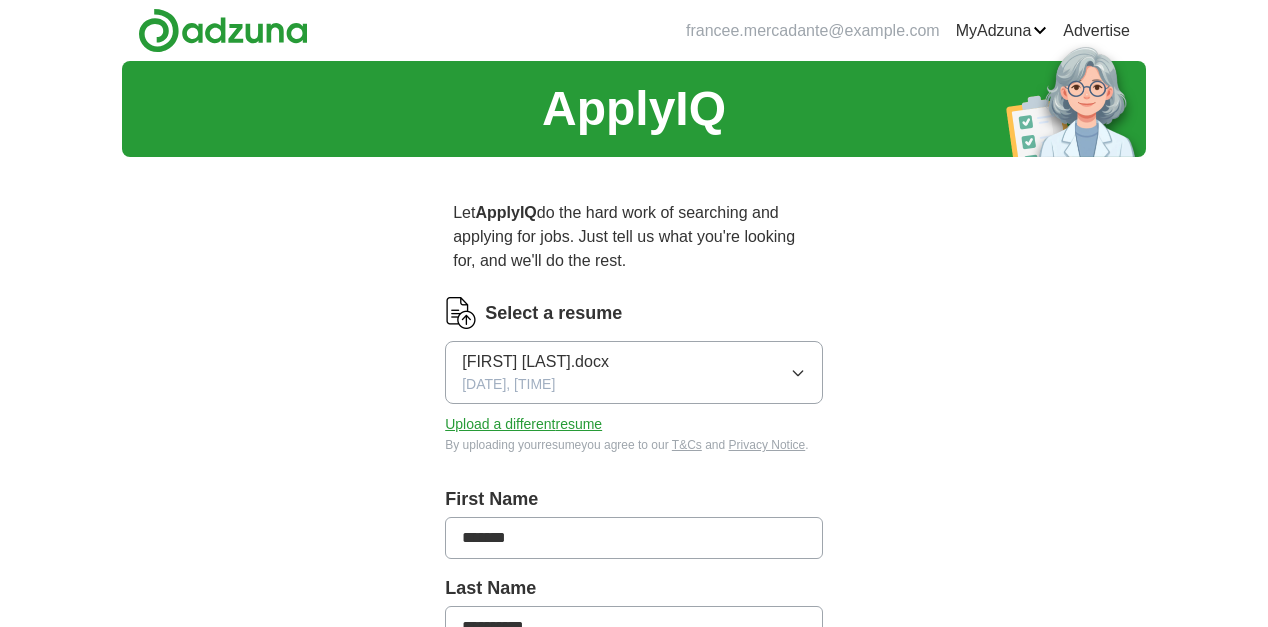 scroll, scrollTop: 0, scrollLeft: 0, axis: both 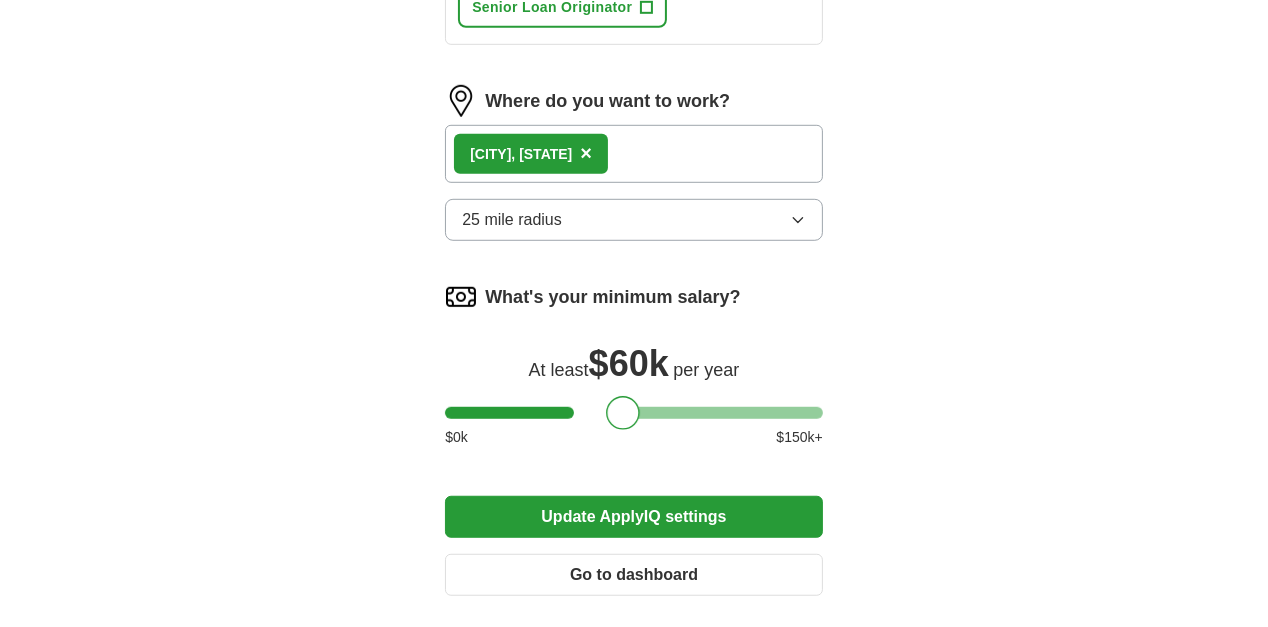 drag, startPoint x: 430, startPoint y: 258, endPoint x: 596, endPoint y: 254, distance: 166.04819 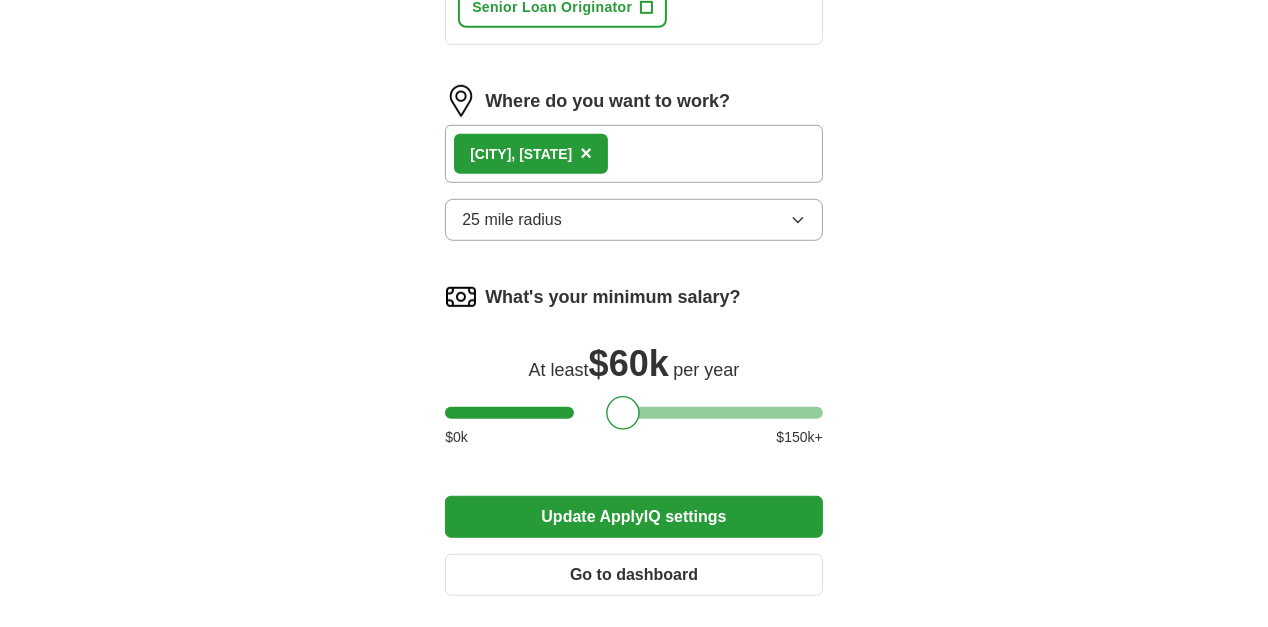 click on "Update ApplyIQ settings" at bounding box center (634, 517) 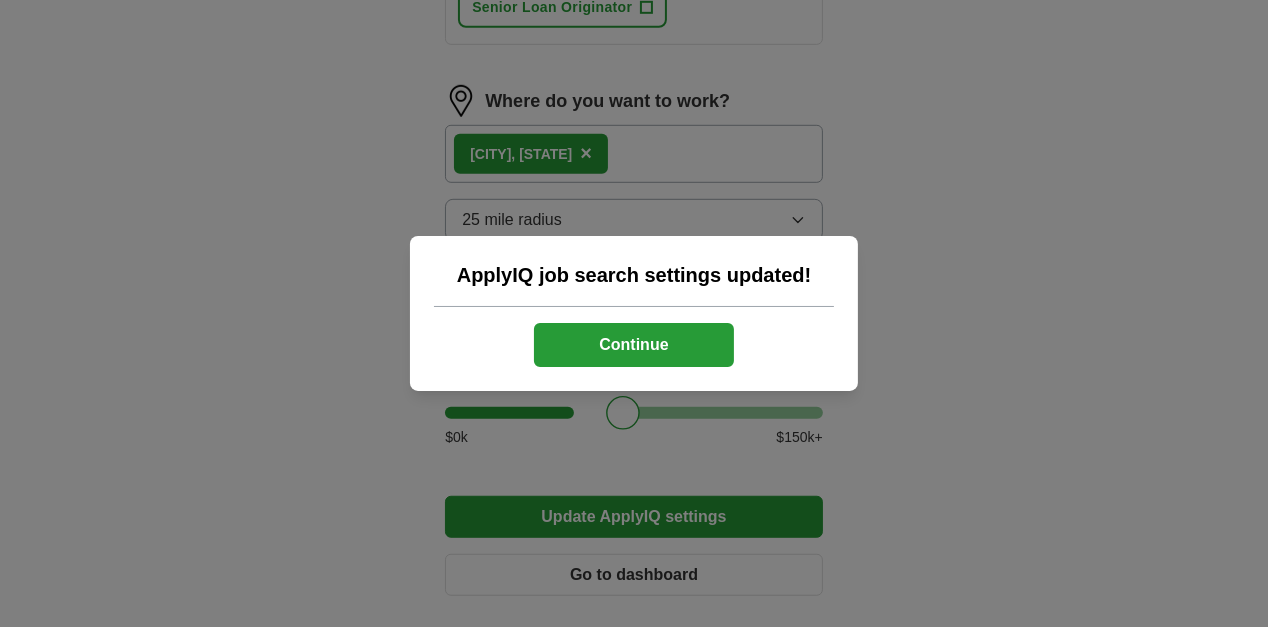 click on "Continue" at bounding box center (634, 345) 